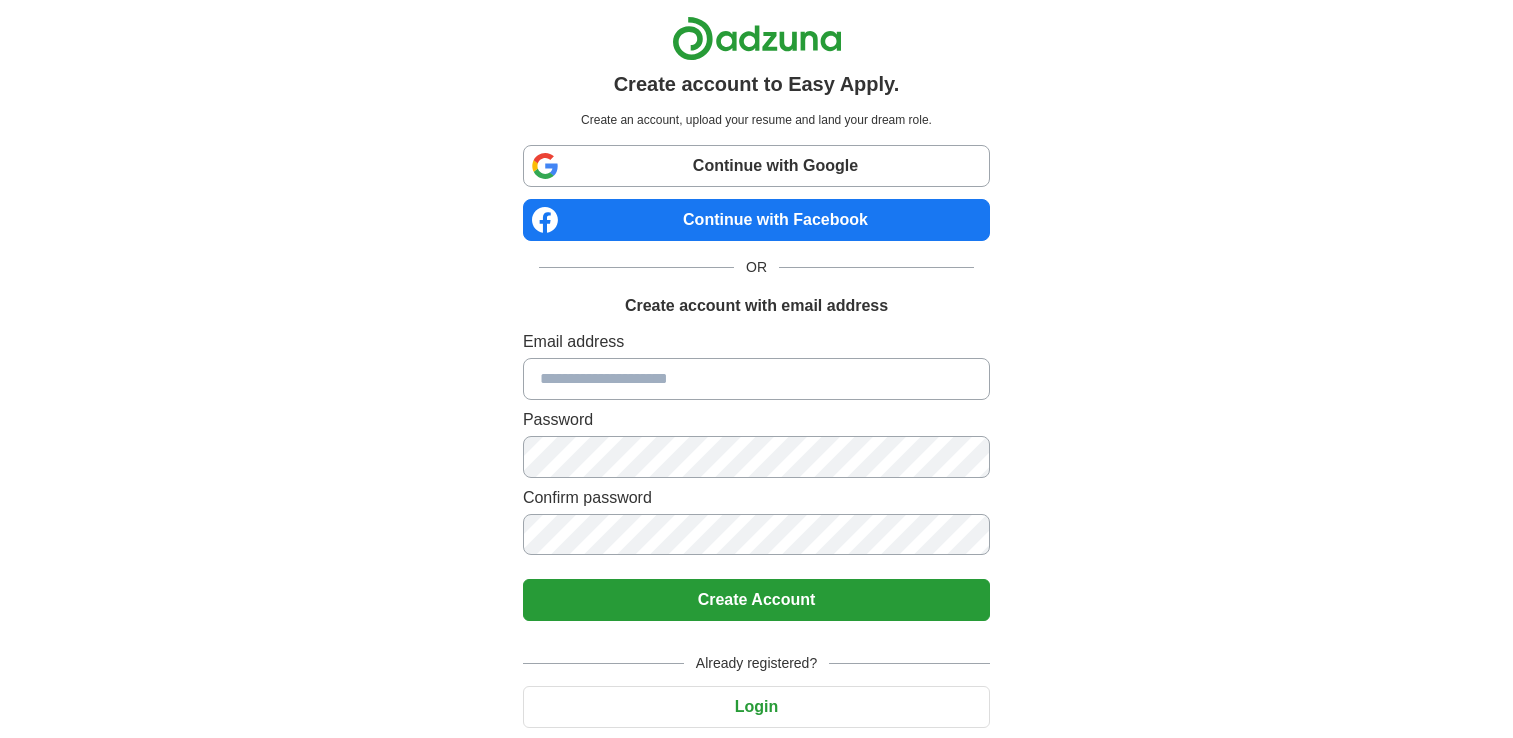 scroll, scrollTop: 0, scrollLeft: 0, axis: both 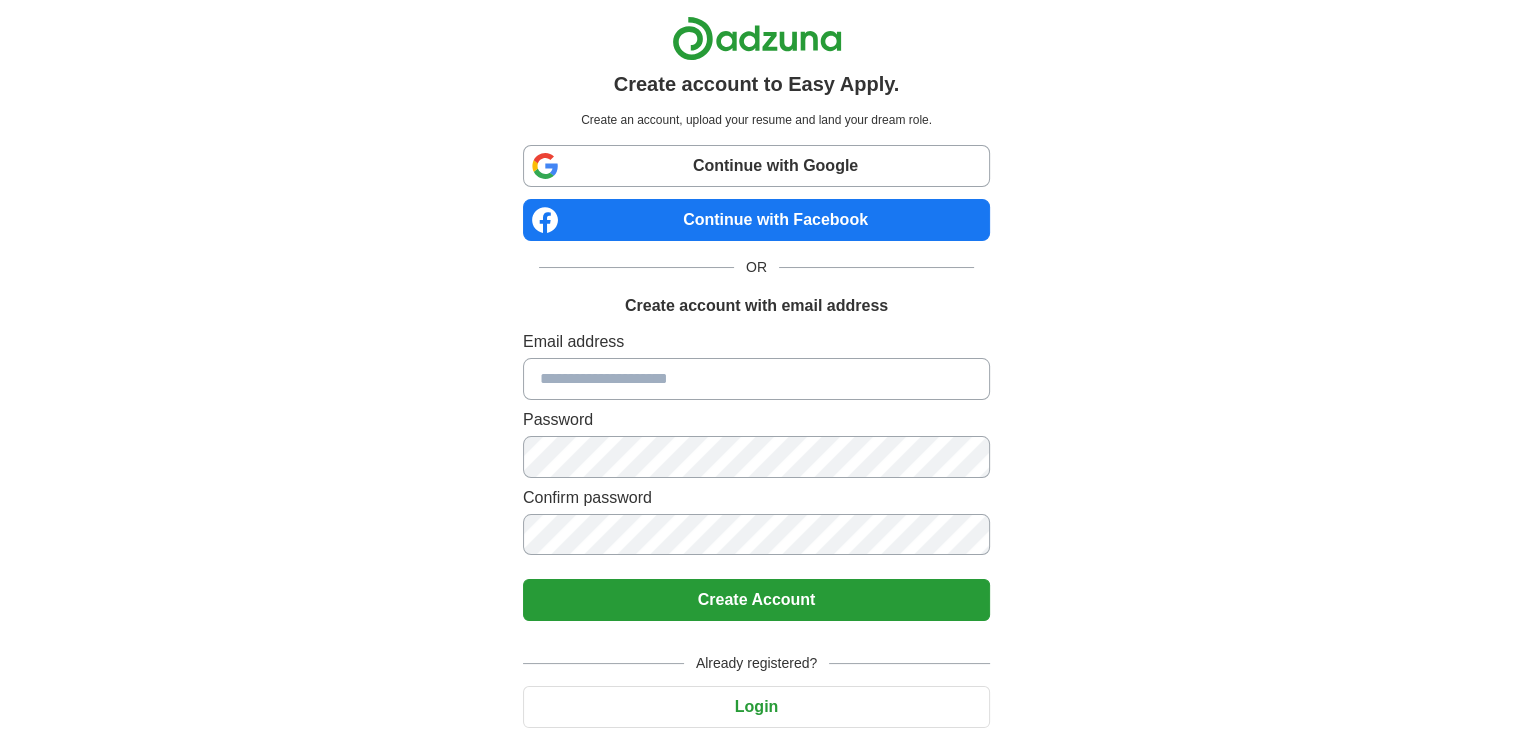 click at bounding box center (756, 379) 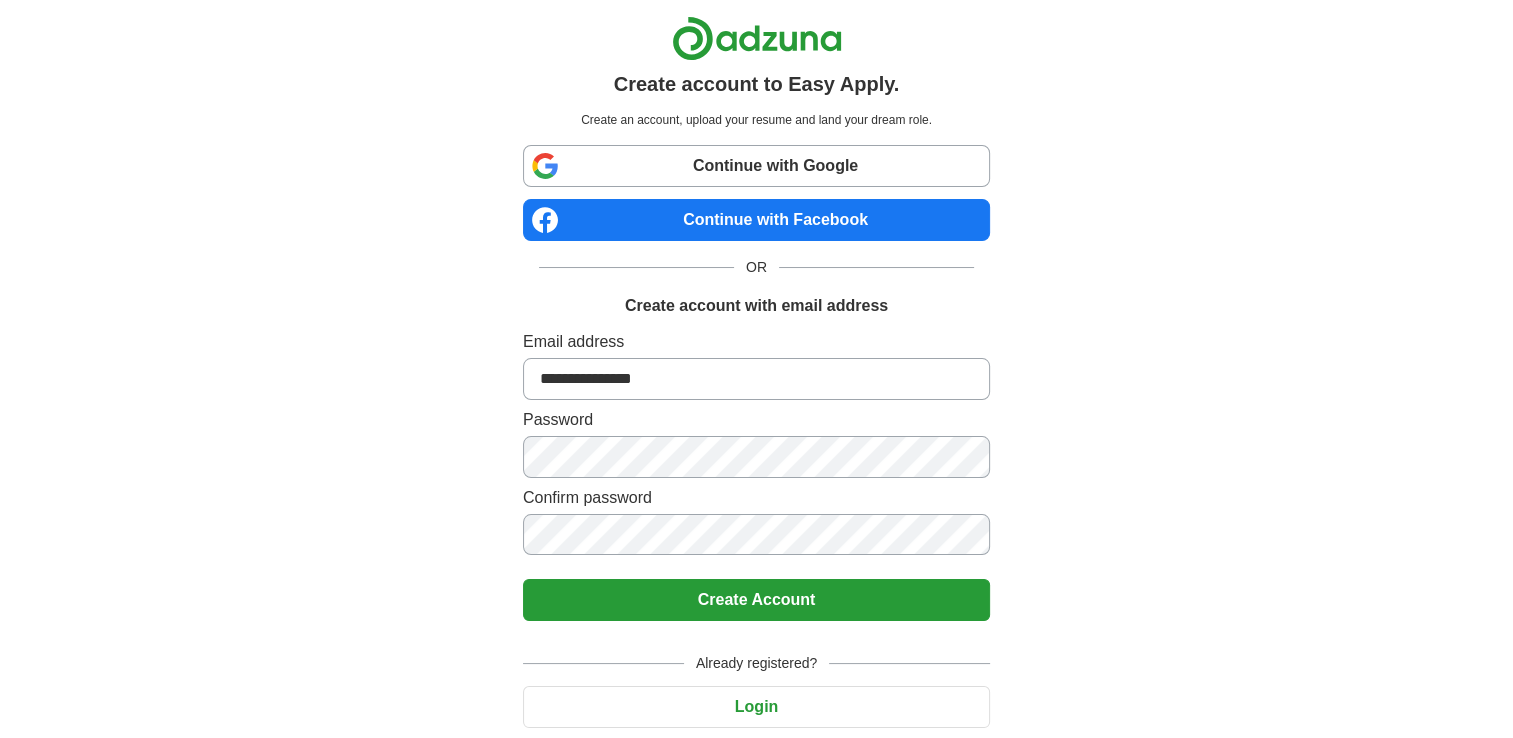 type on "**********" 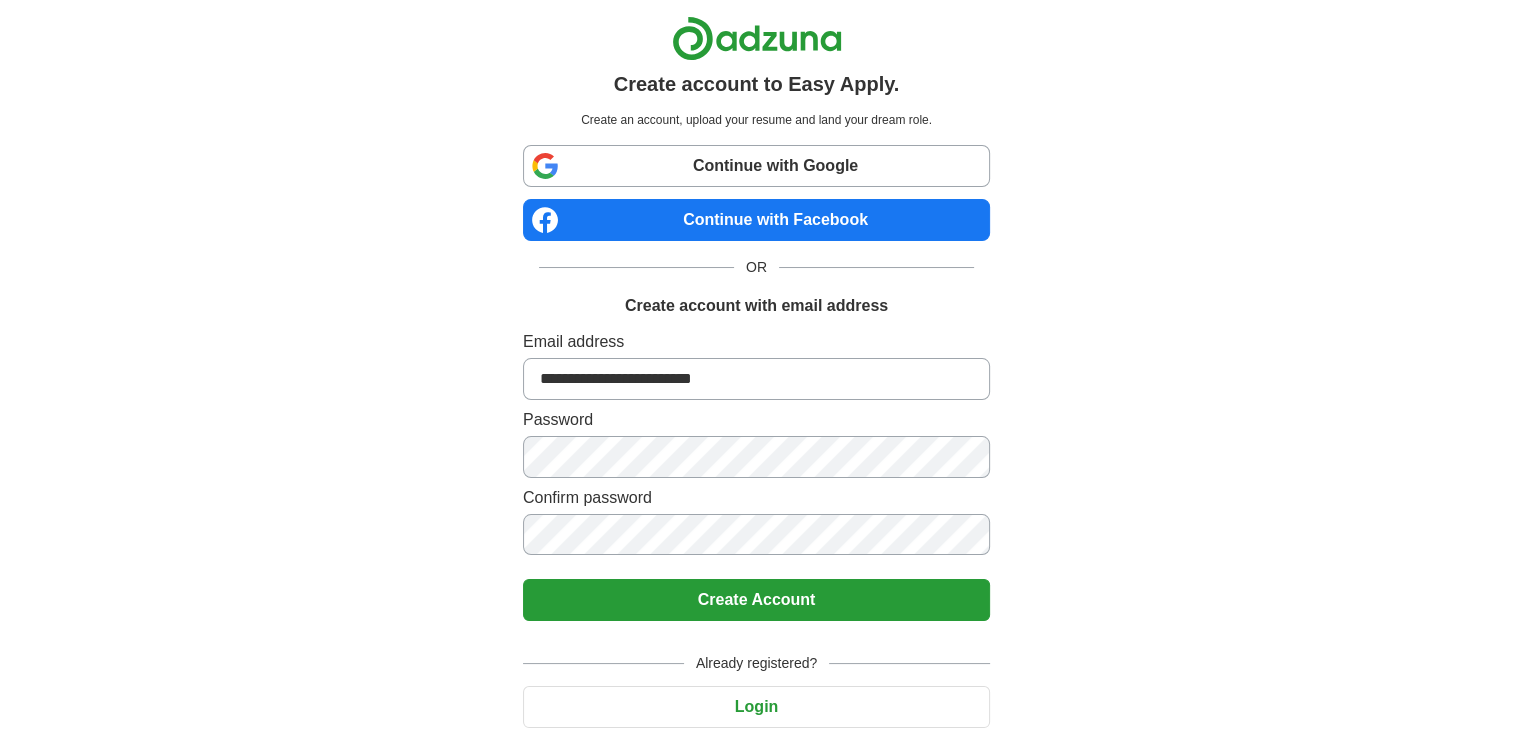 click on "Create Account" at bounding box center [756, 600] 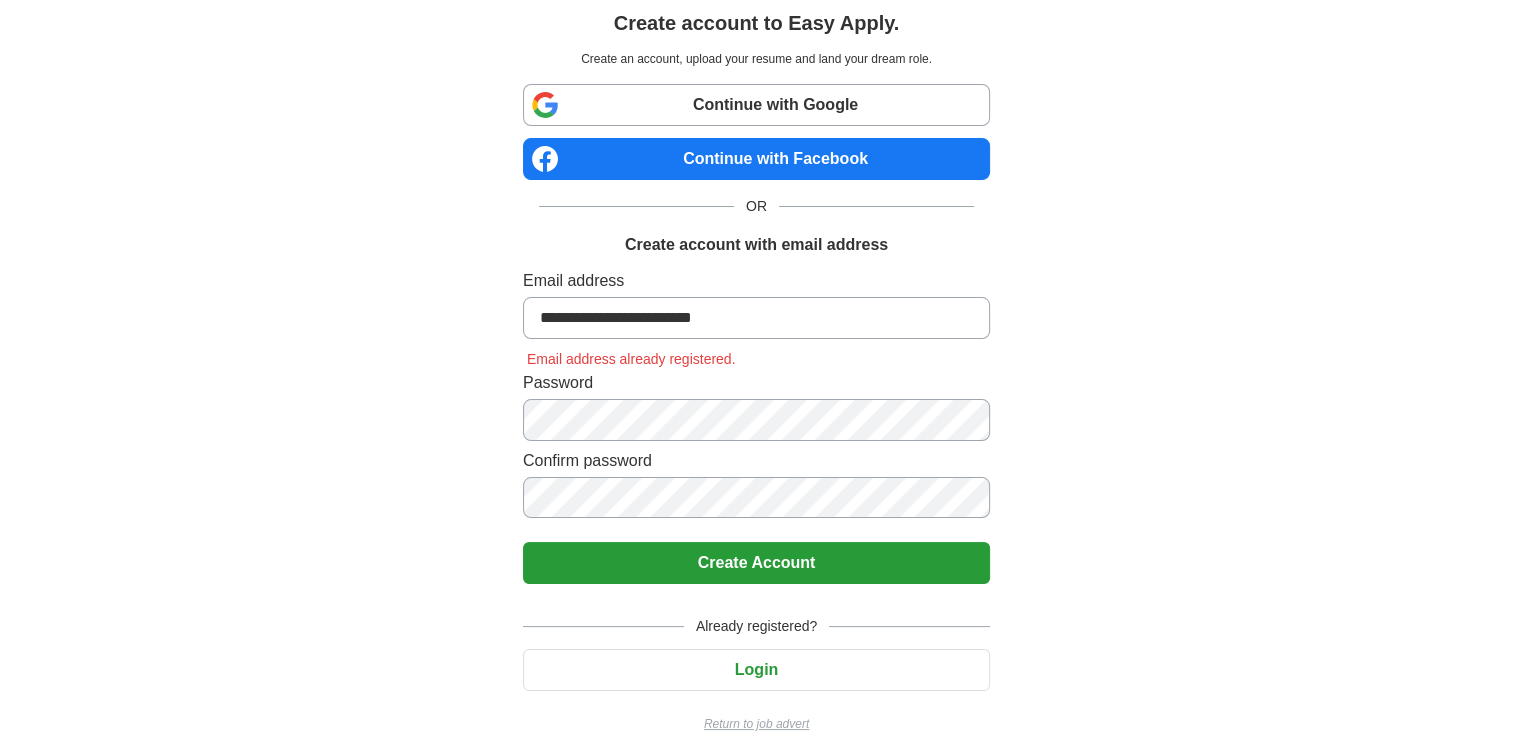 click on "**********" at bounding box center [756, 318] 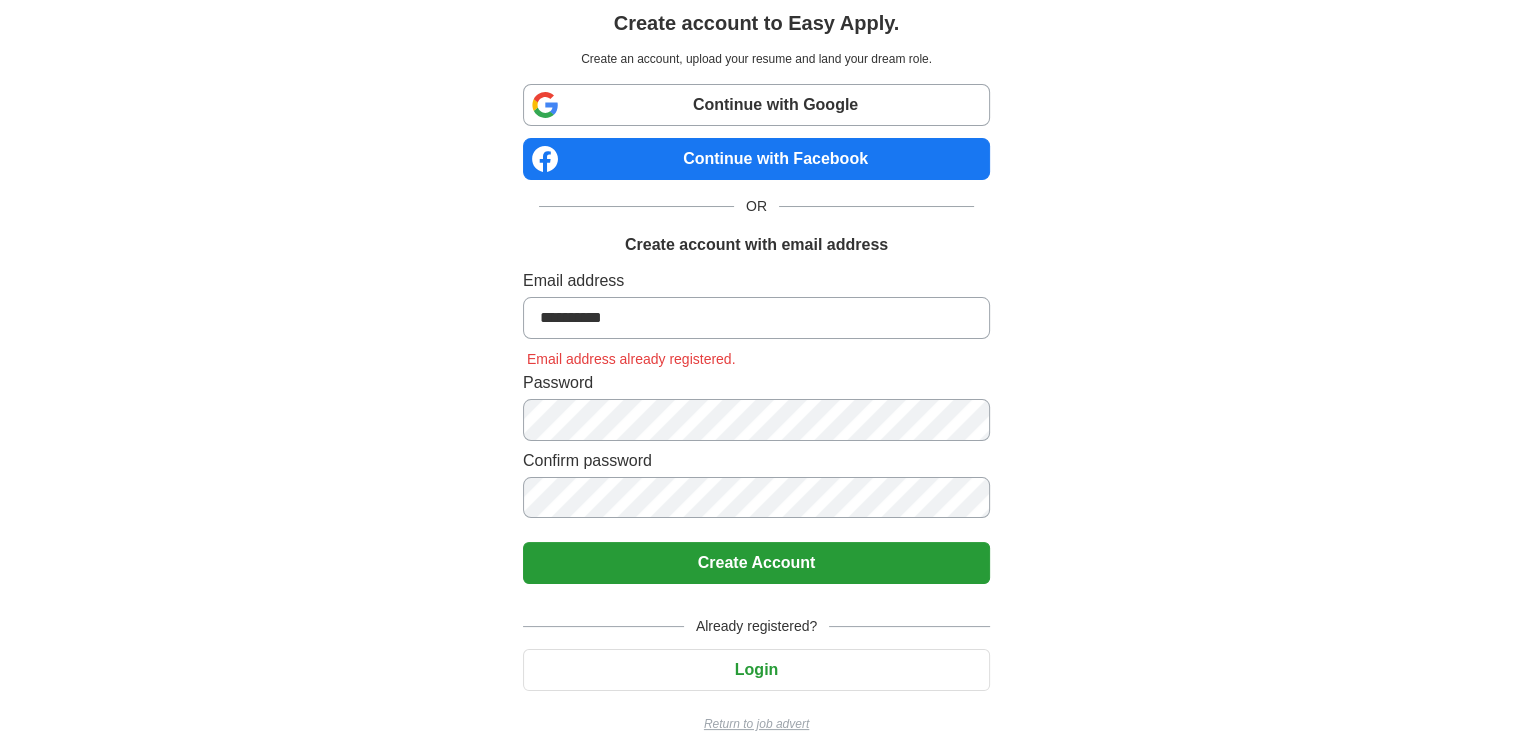 type on "**********" 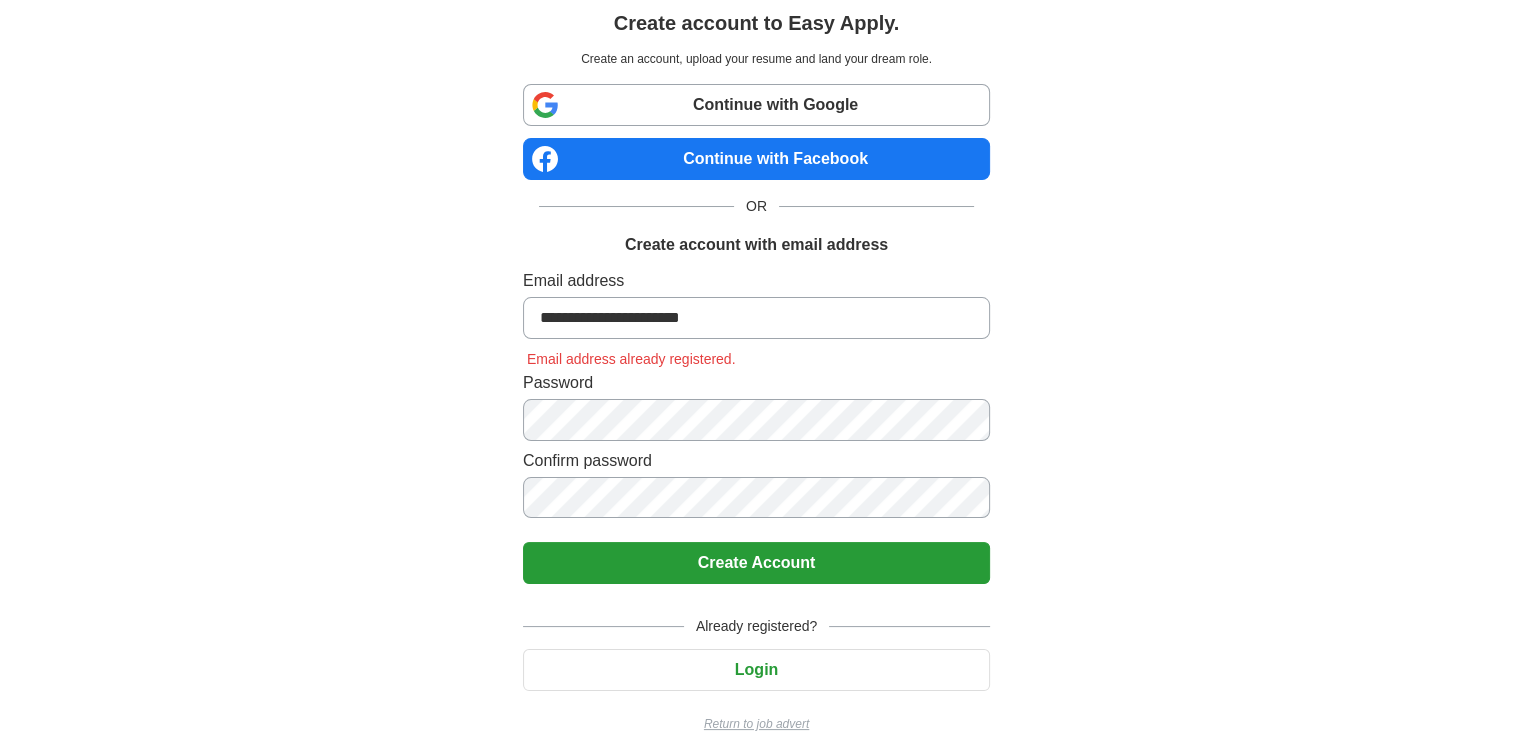 click on "Create Account" at bounding box center (756, 563) 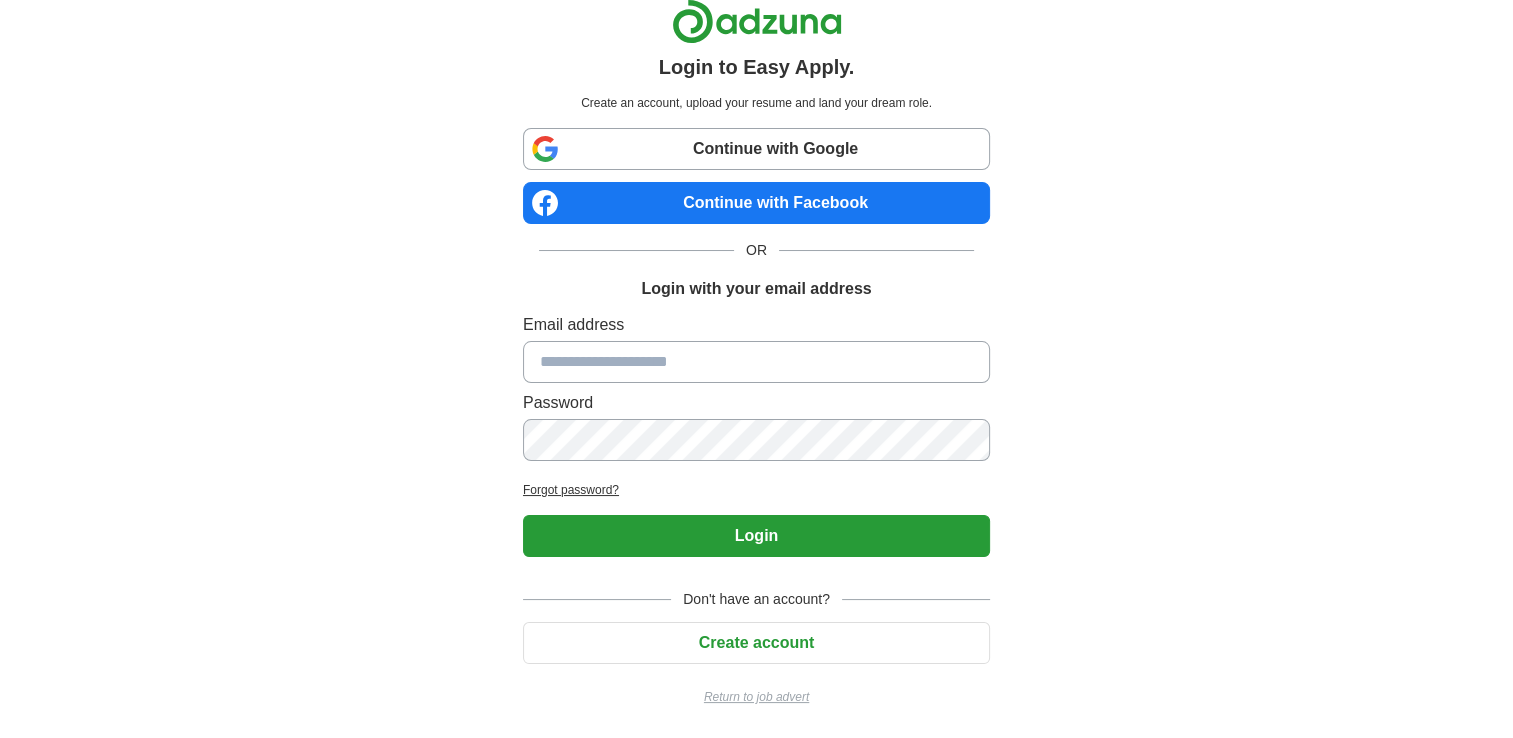 scroll, scrollTop: 14, scrollLeft: 0, axis: vertical 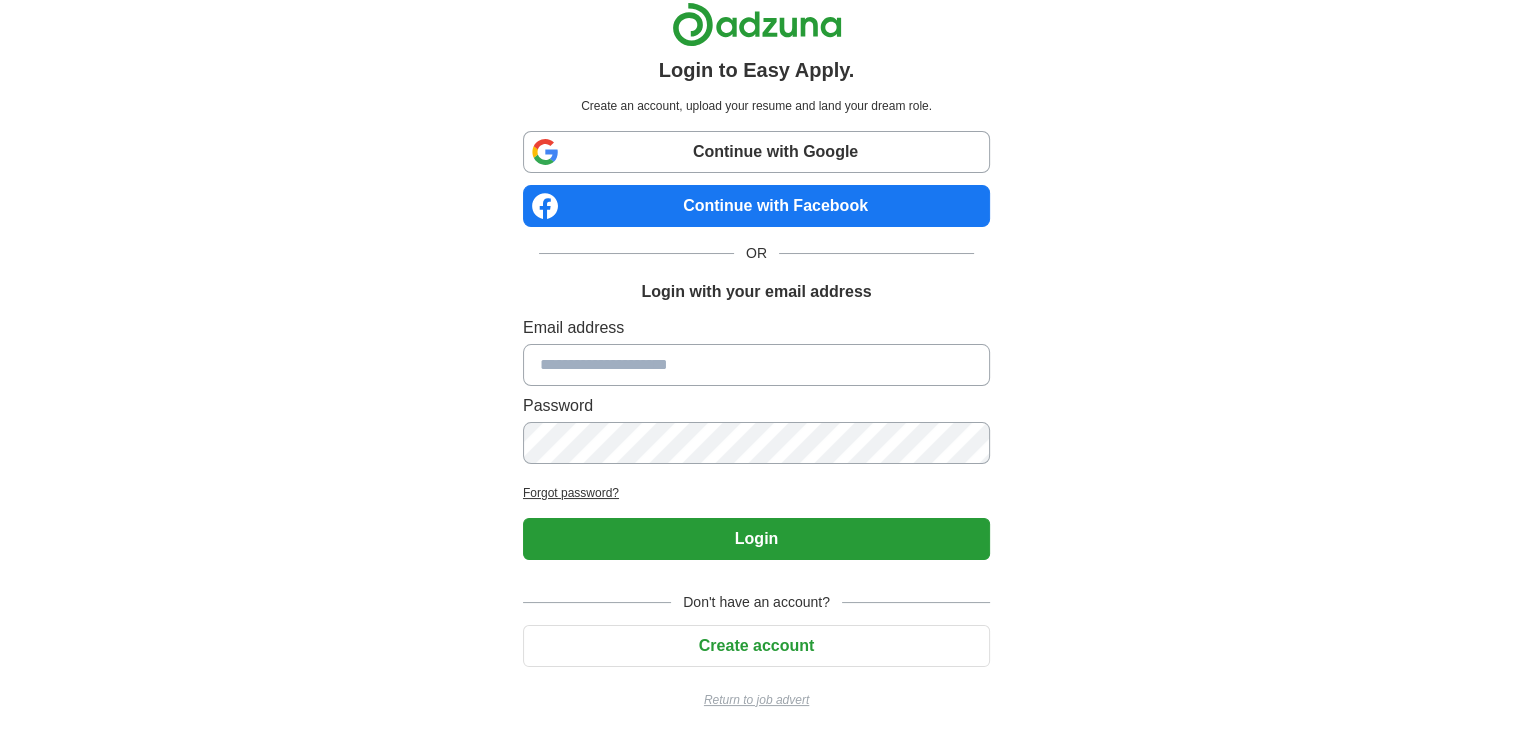 click on "Create account" at bounding box center [756, 646] 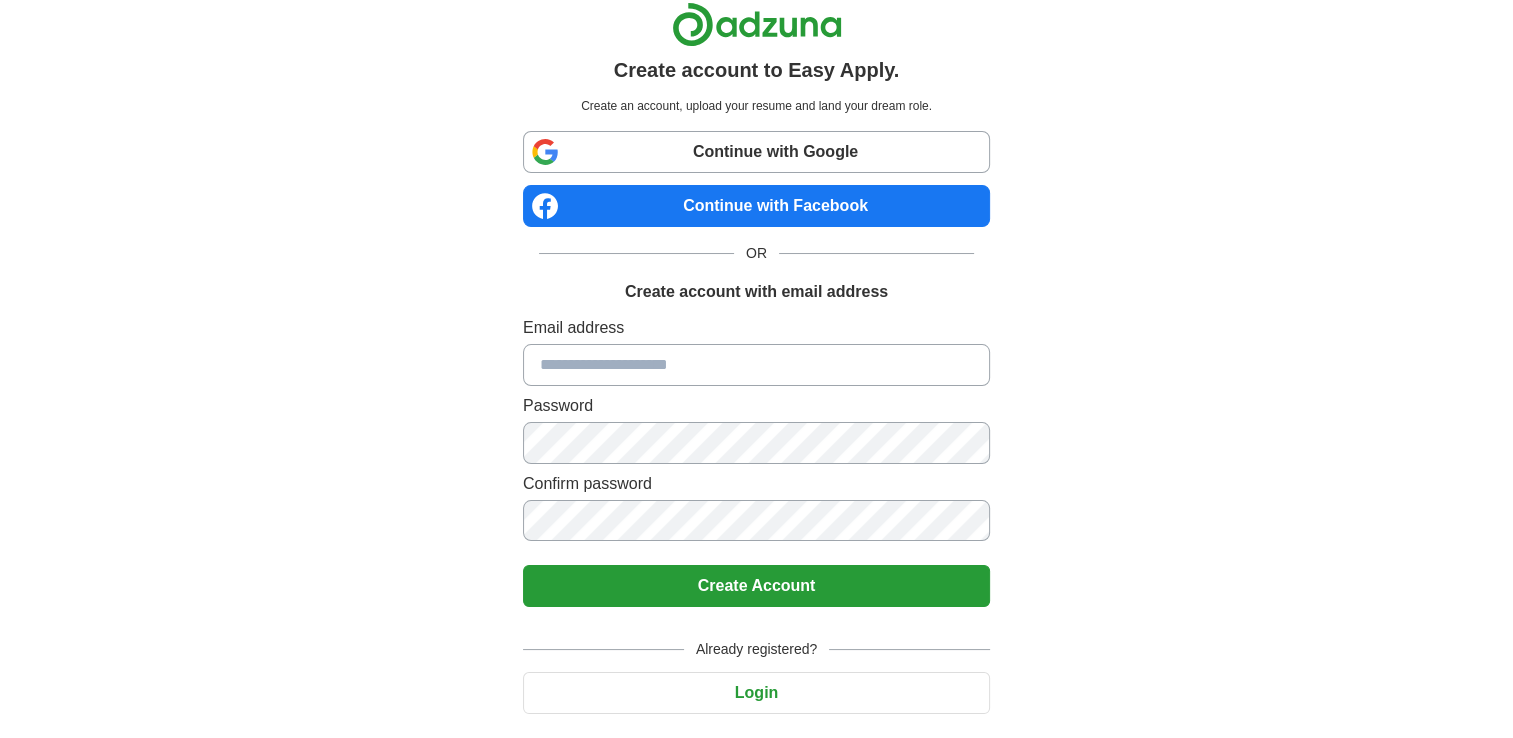 click at bounding box center (756, 365) 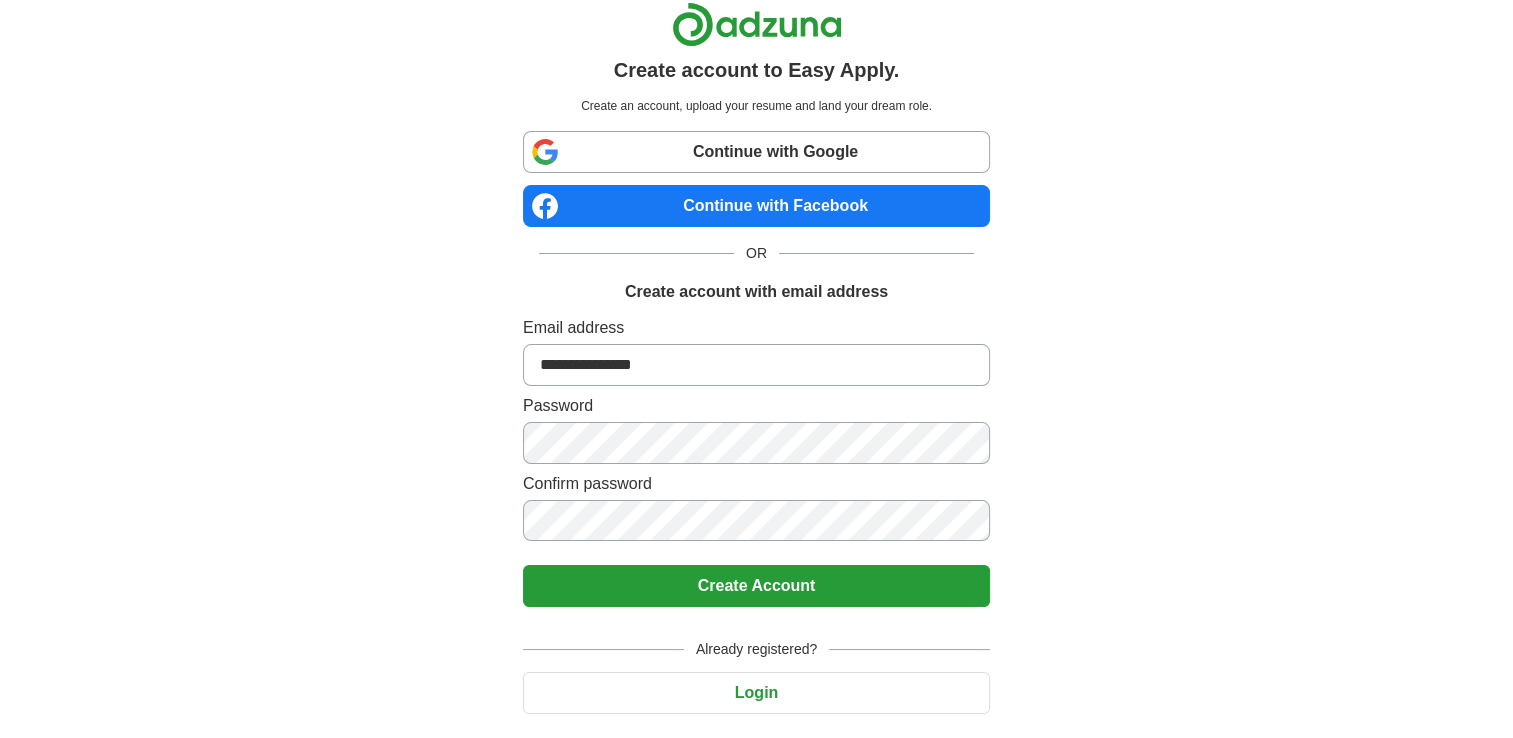 type on "**********" 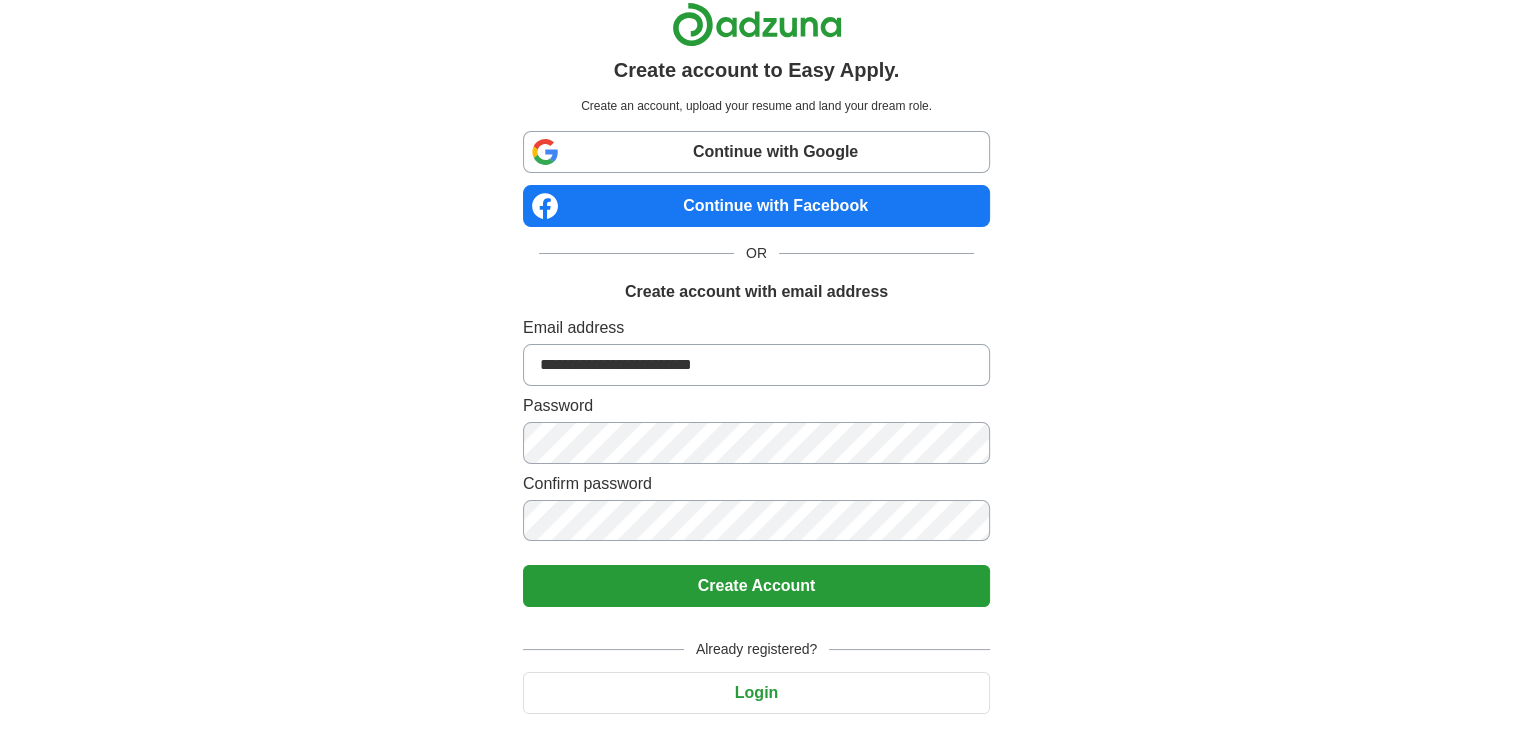 click on "Create Account" at bounding box center (756, 586) 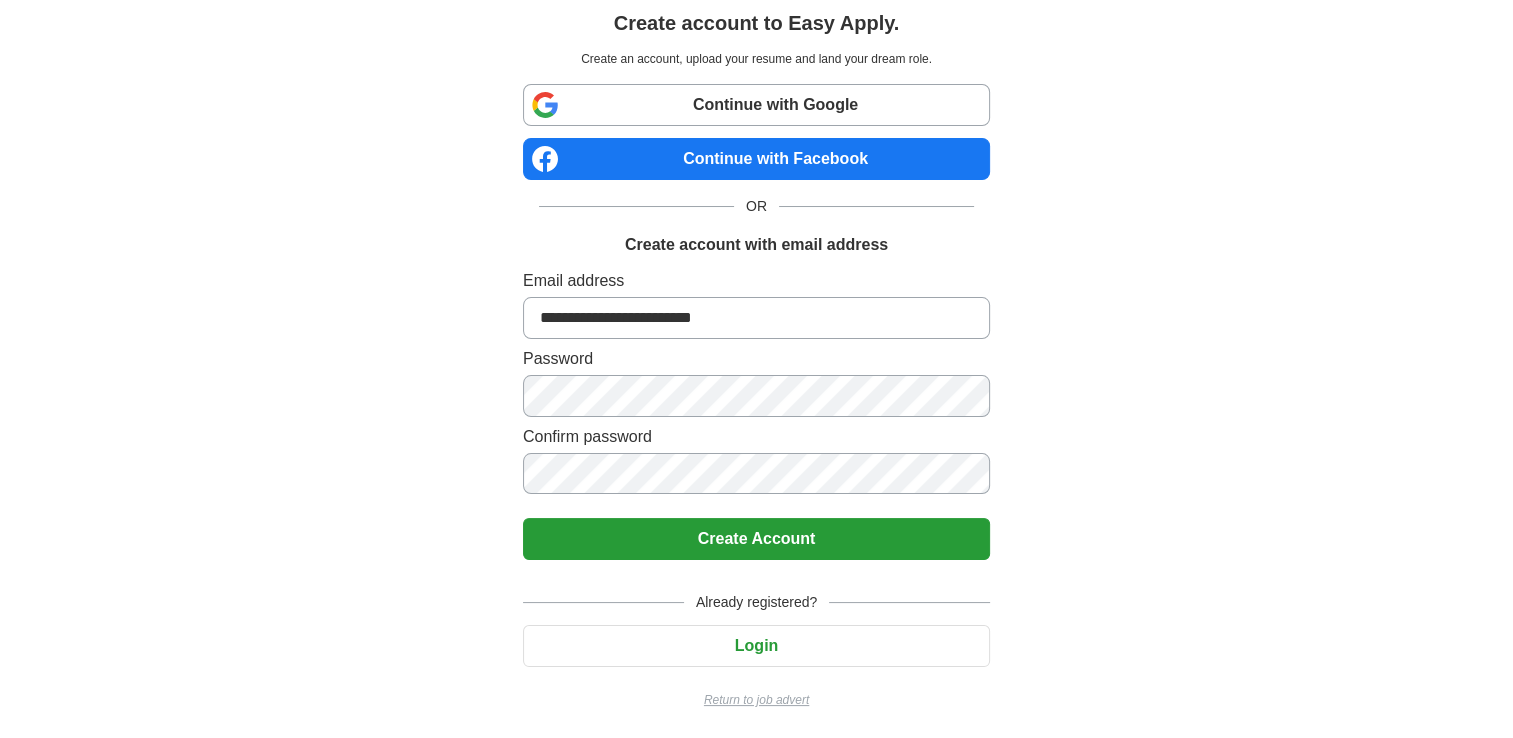 click on "Login" at bounding box center (756, 646) 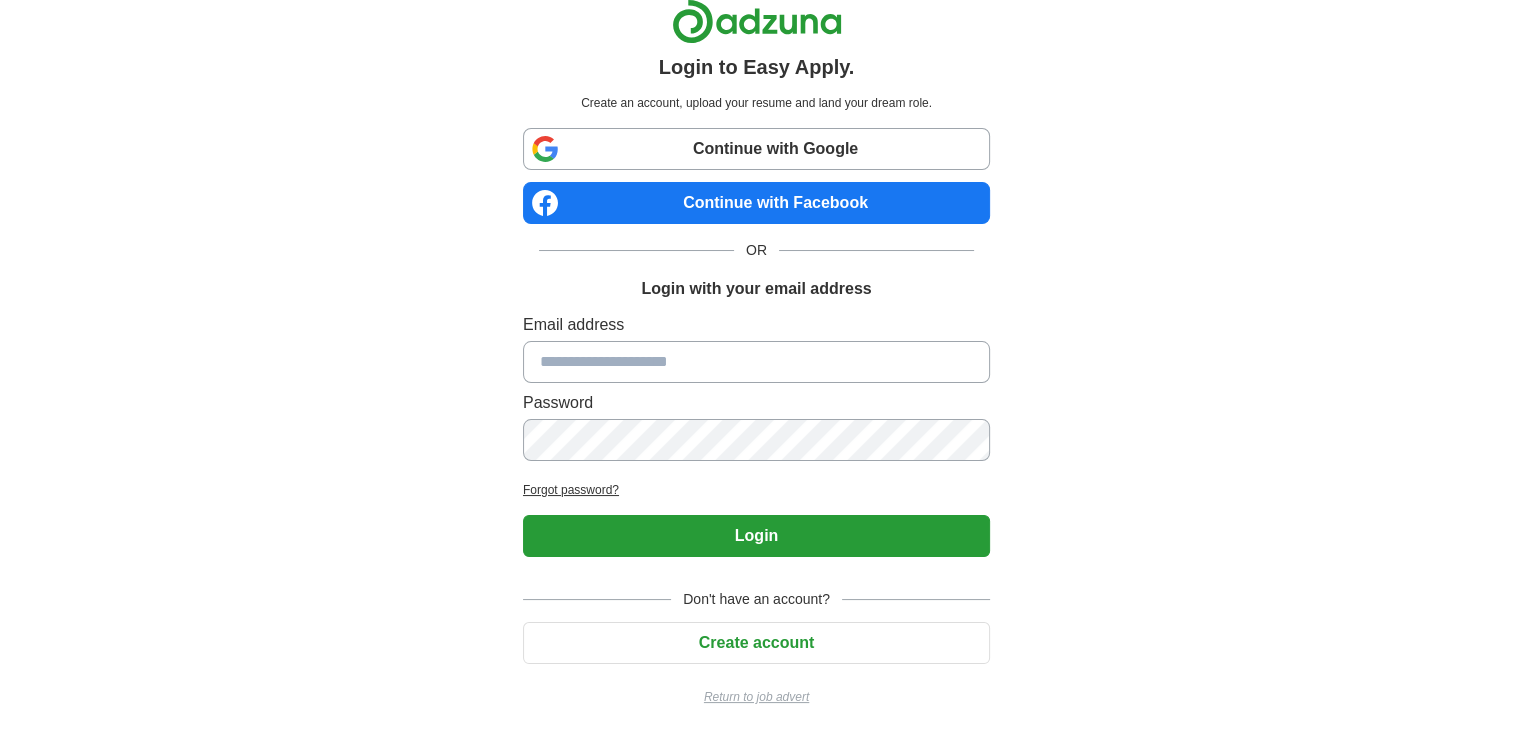 scroll, scrollTop: 14, scrollLeft: 0, axis: vertical 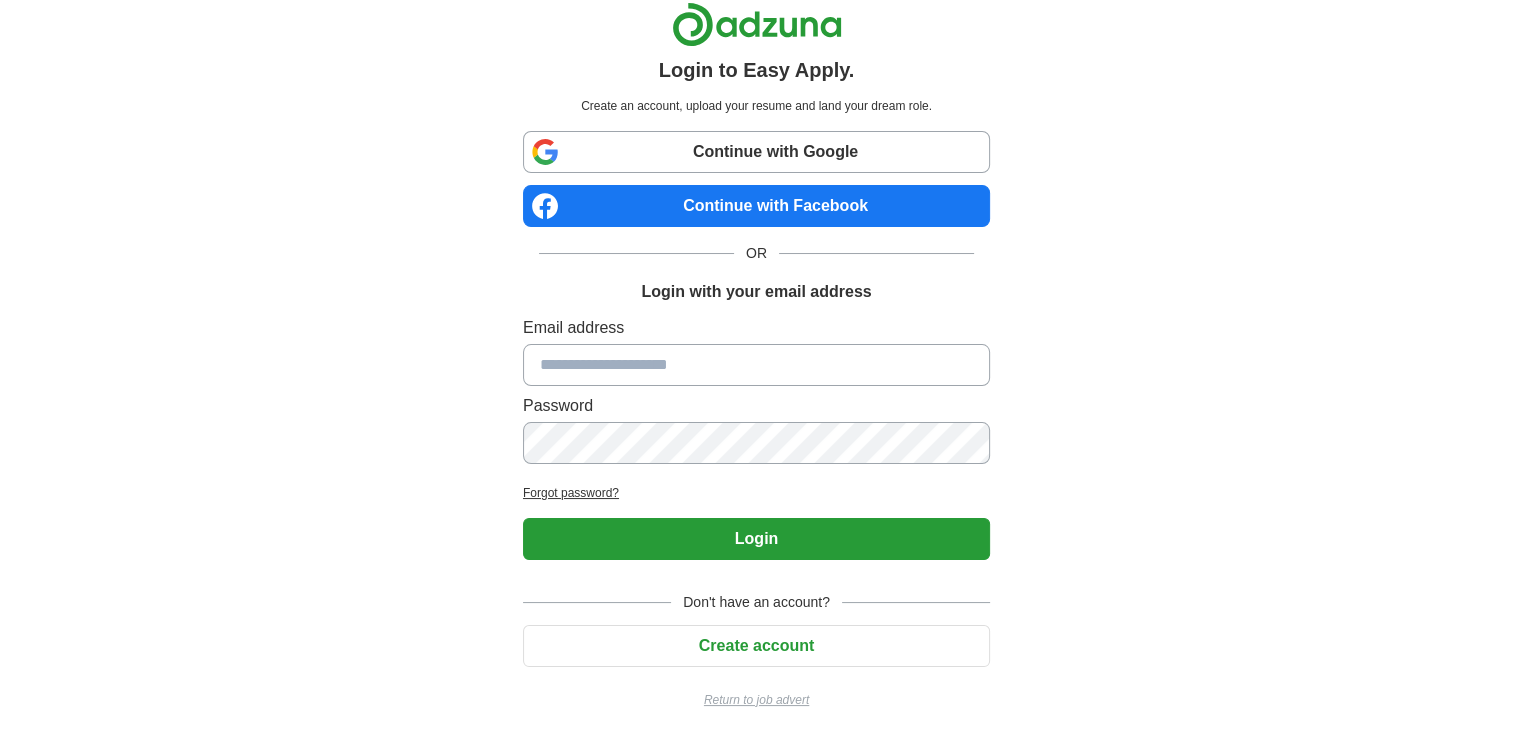 click on "Forgot password?" at bounding box center [756, 493] 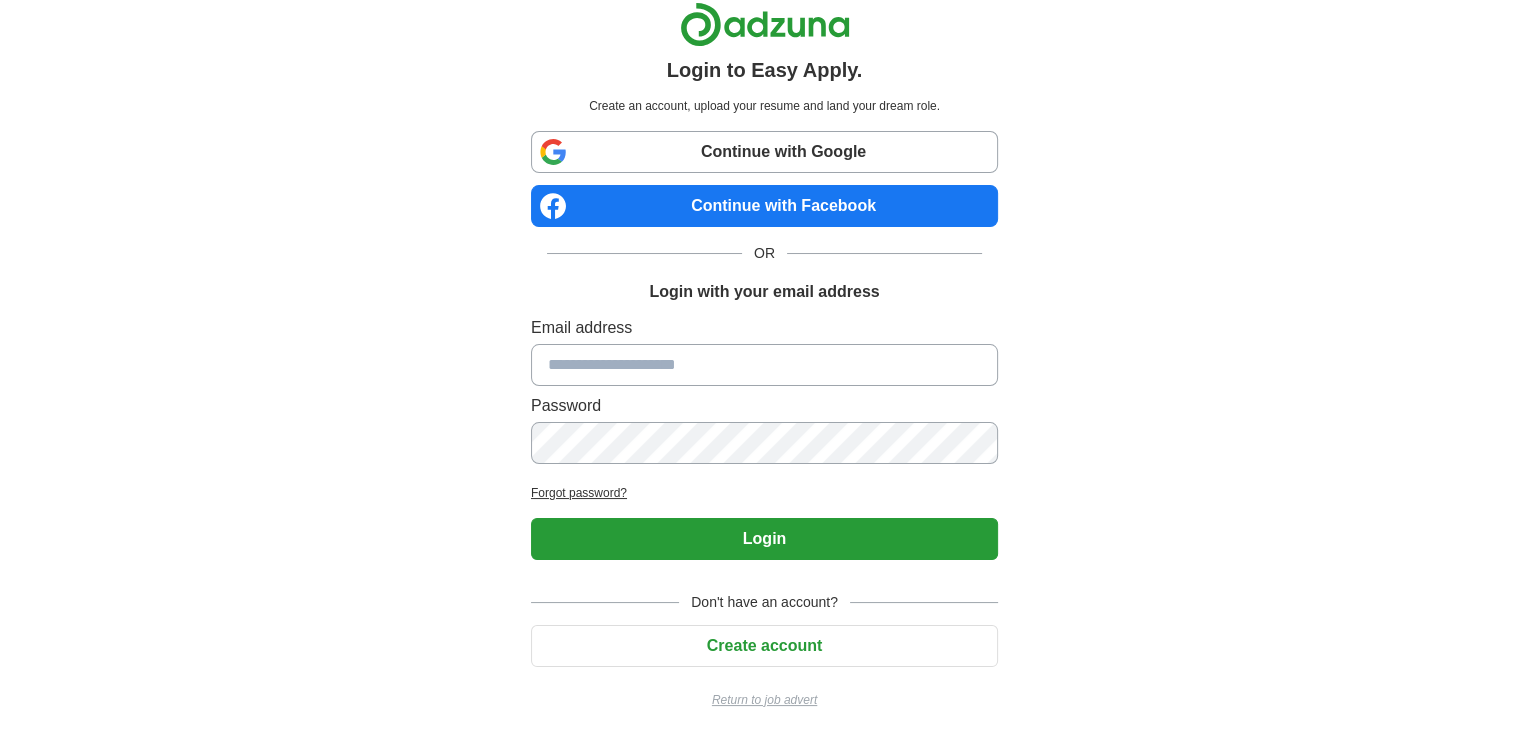 scroll, scrollTop: 0, scrollLeft: 0, axis: both 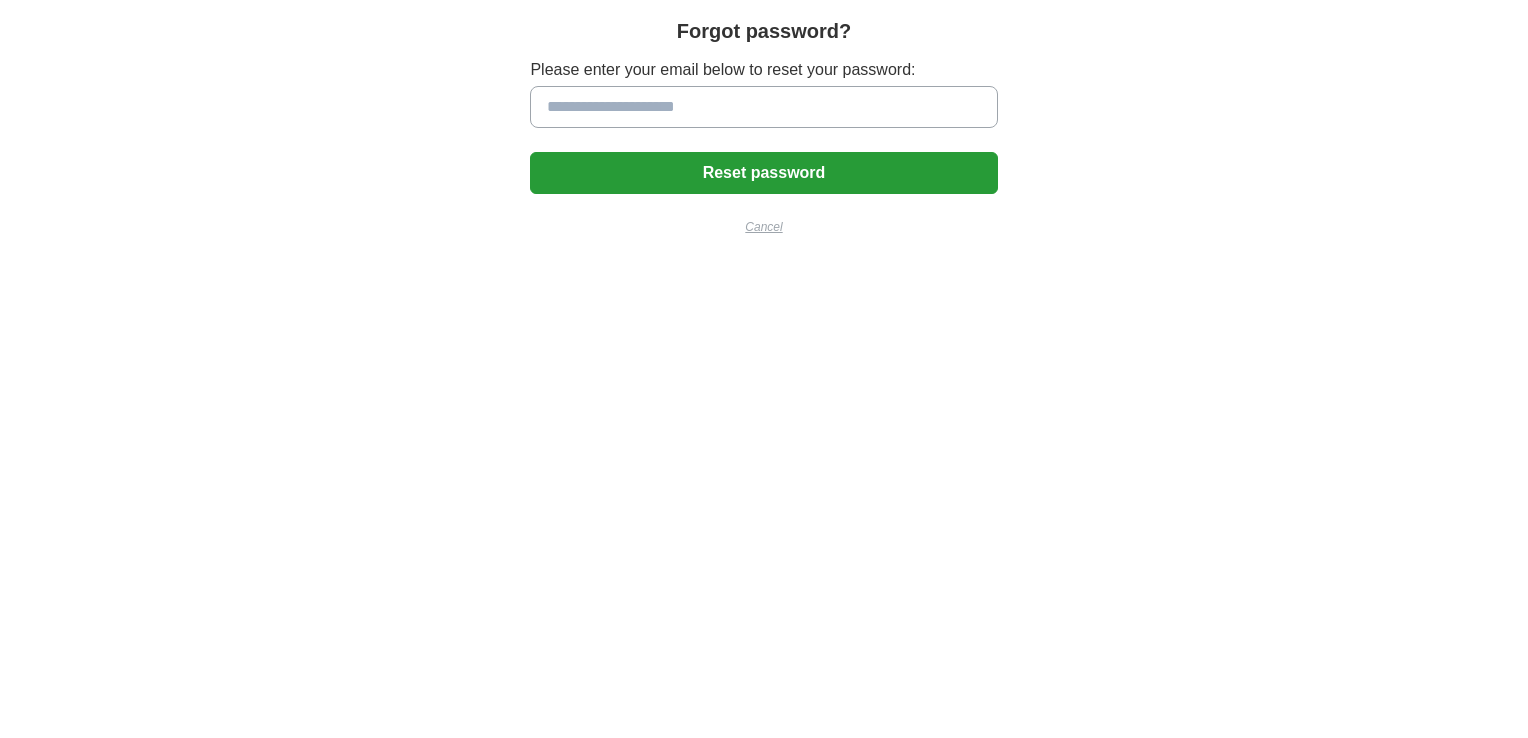 click at bounding box center [763, 107] 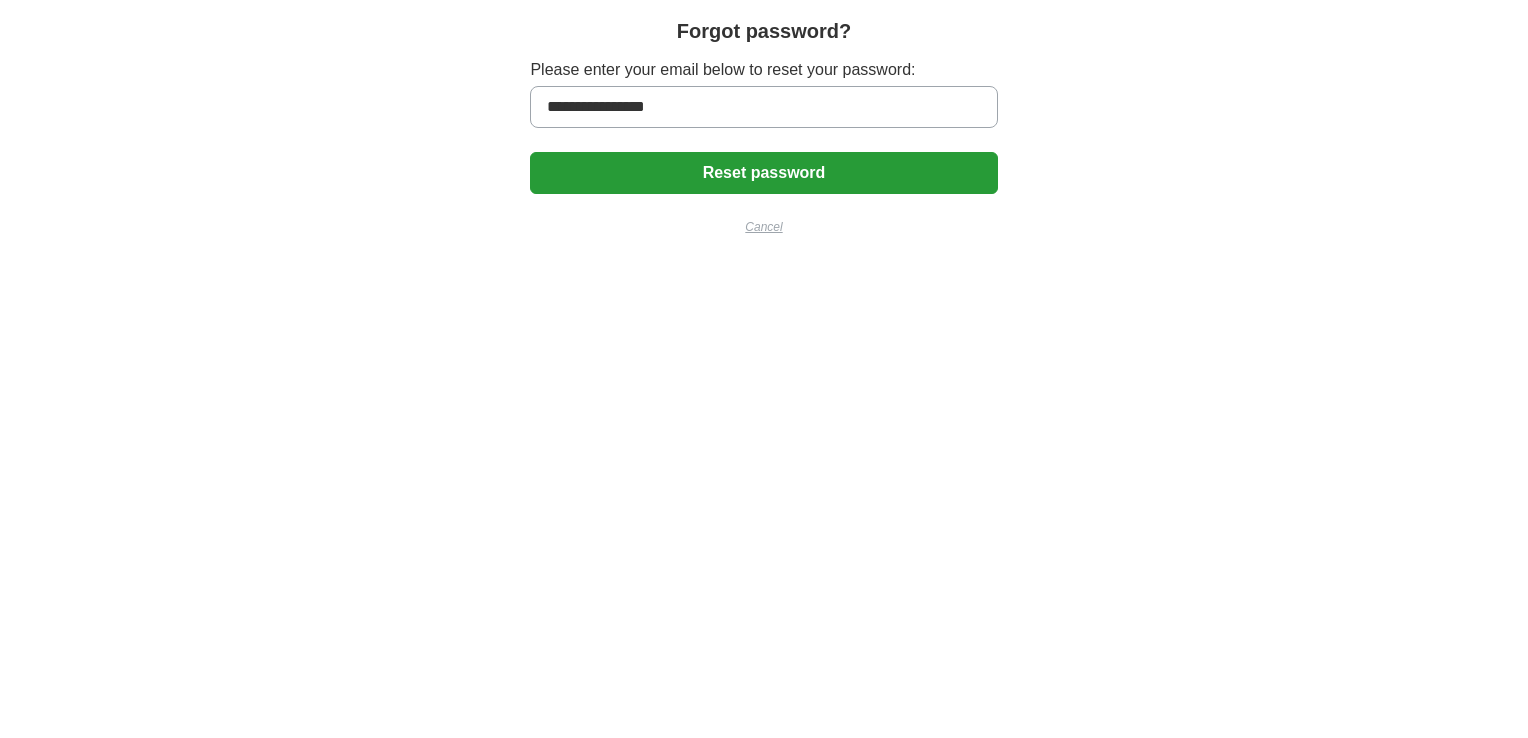 type on "**********" 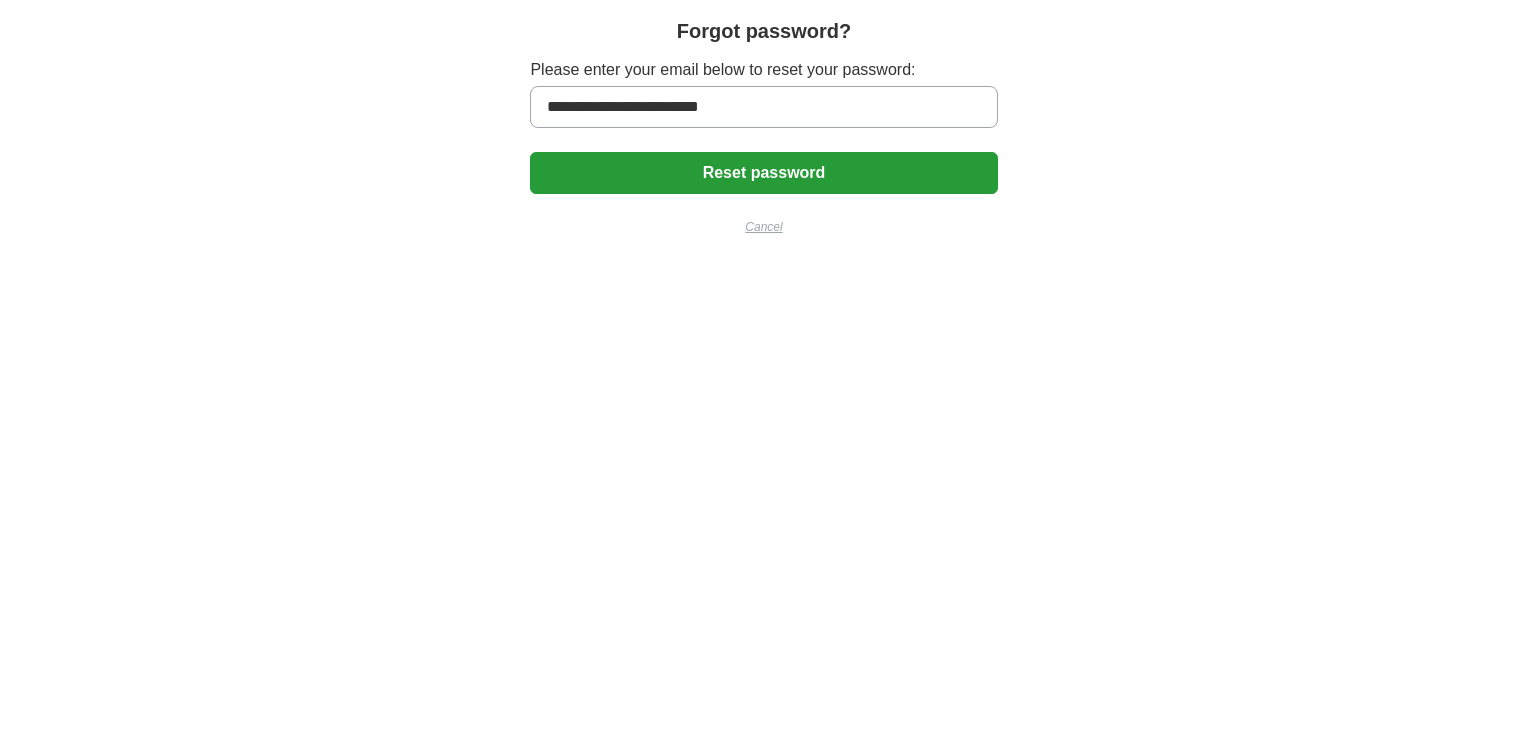 type 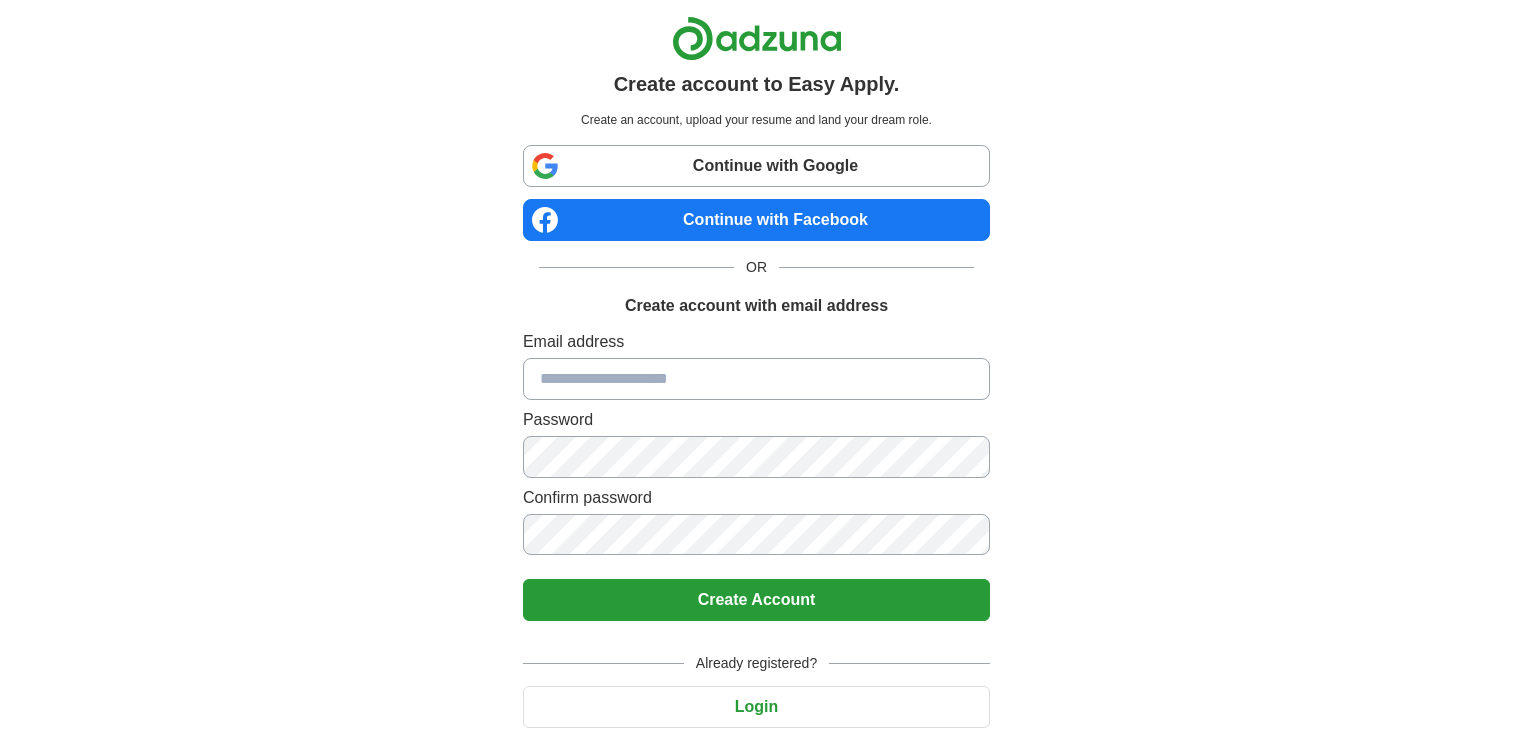scroll, scrollTop: 0, scrollLeft: 0, axis: both 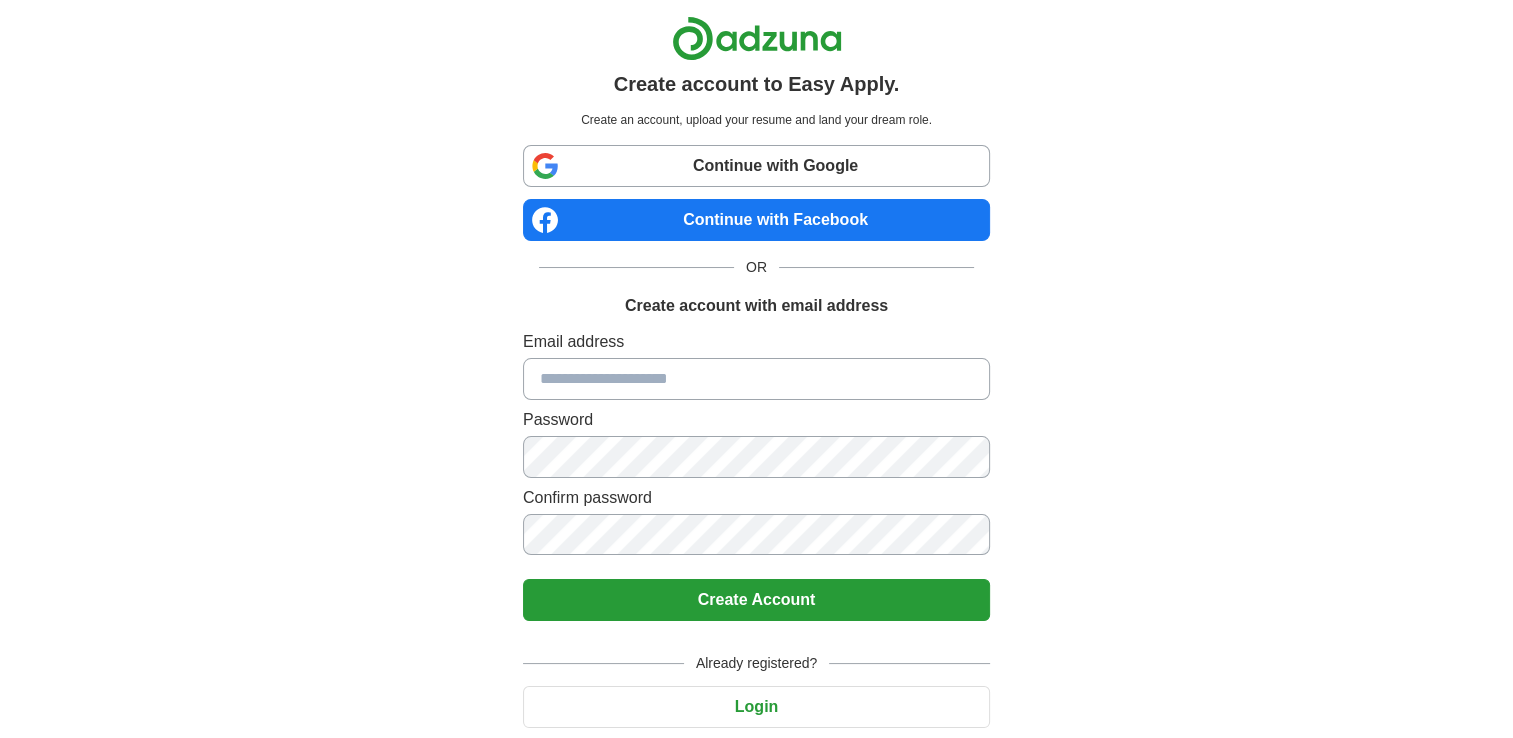 click at bounding box center (756, 379) 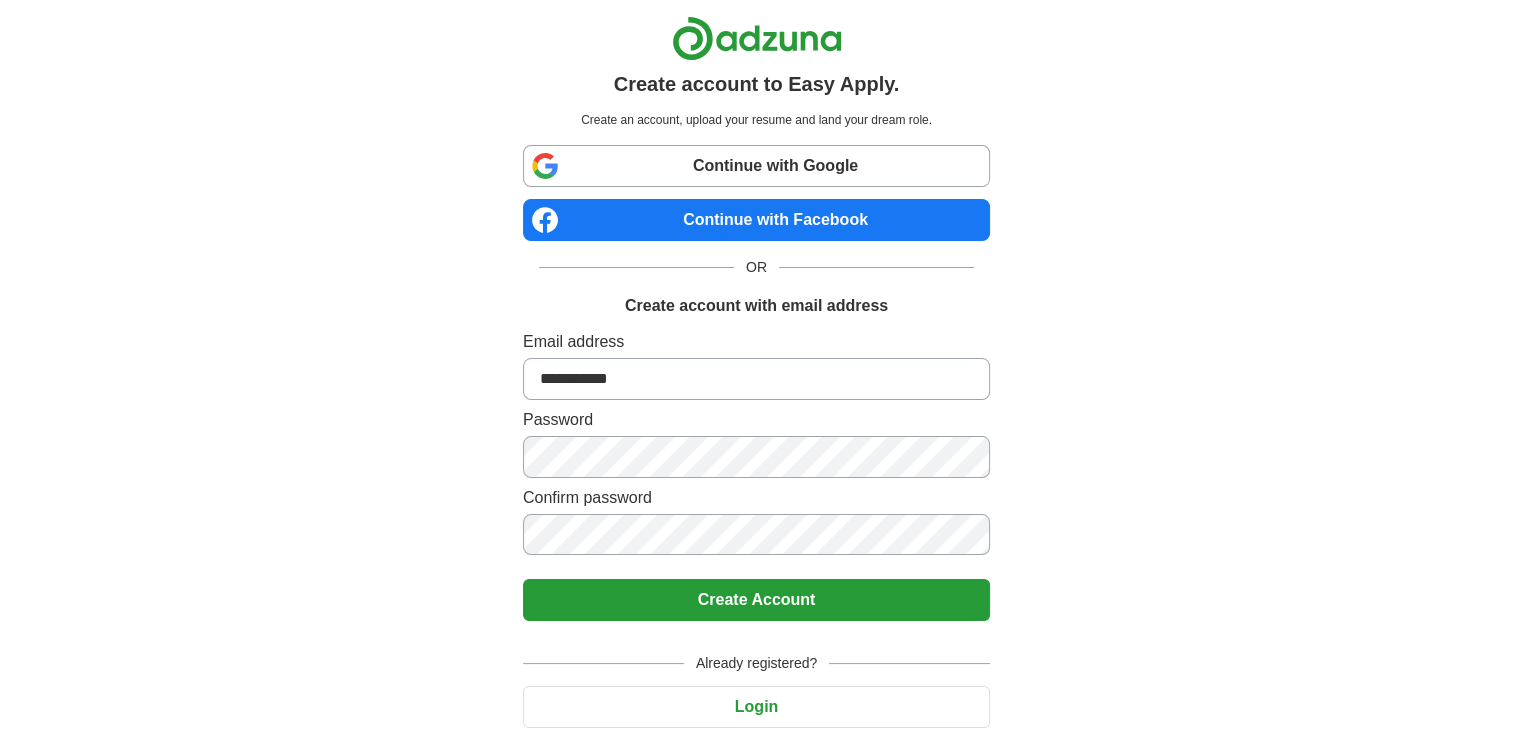 type on "**********" 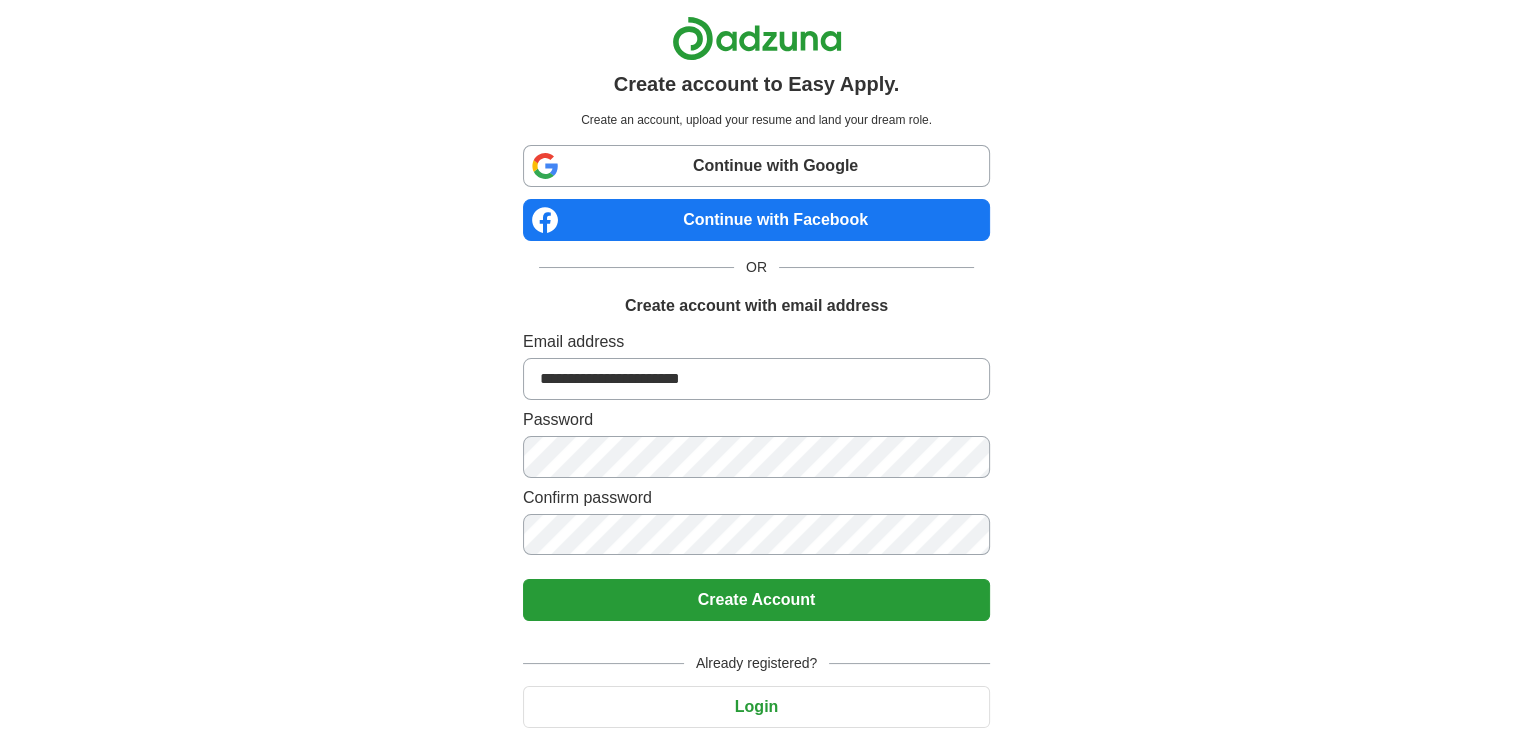 click on "Create Account" at bounding box center [756, 600] 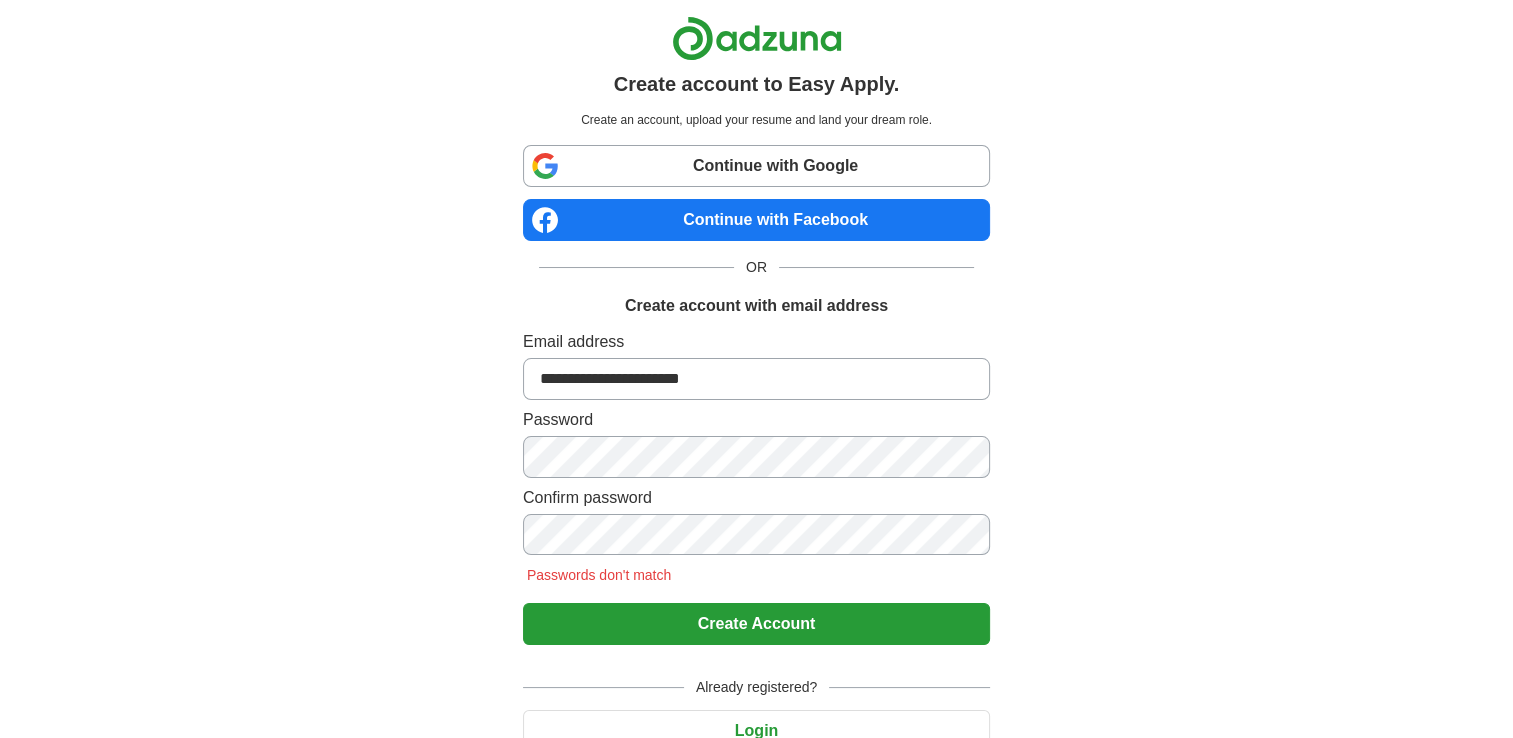 scroll, scrollTop: 85, scrollLeft: 0, axis: vertical 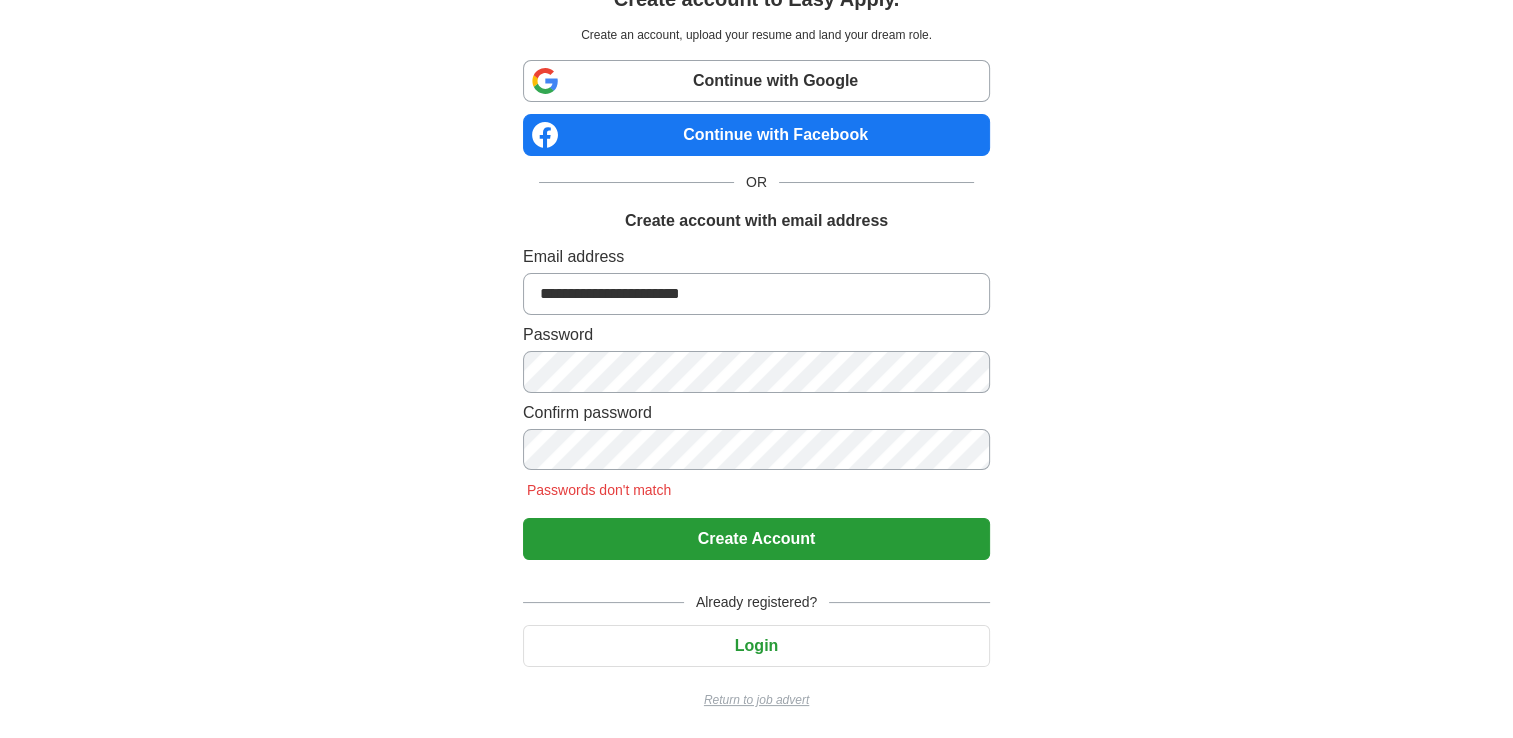 click on "Create Account" at bounding box center [756, 539] 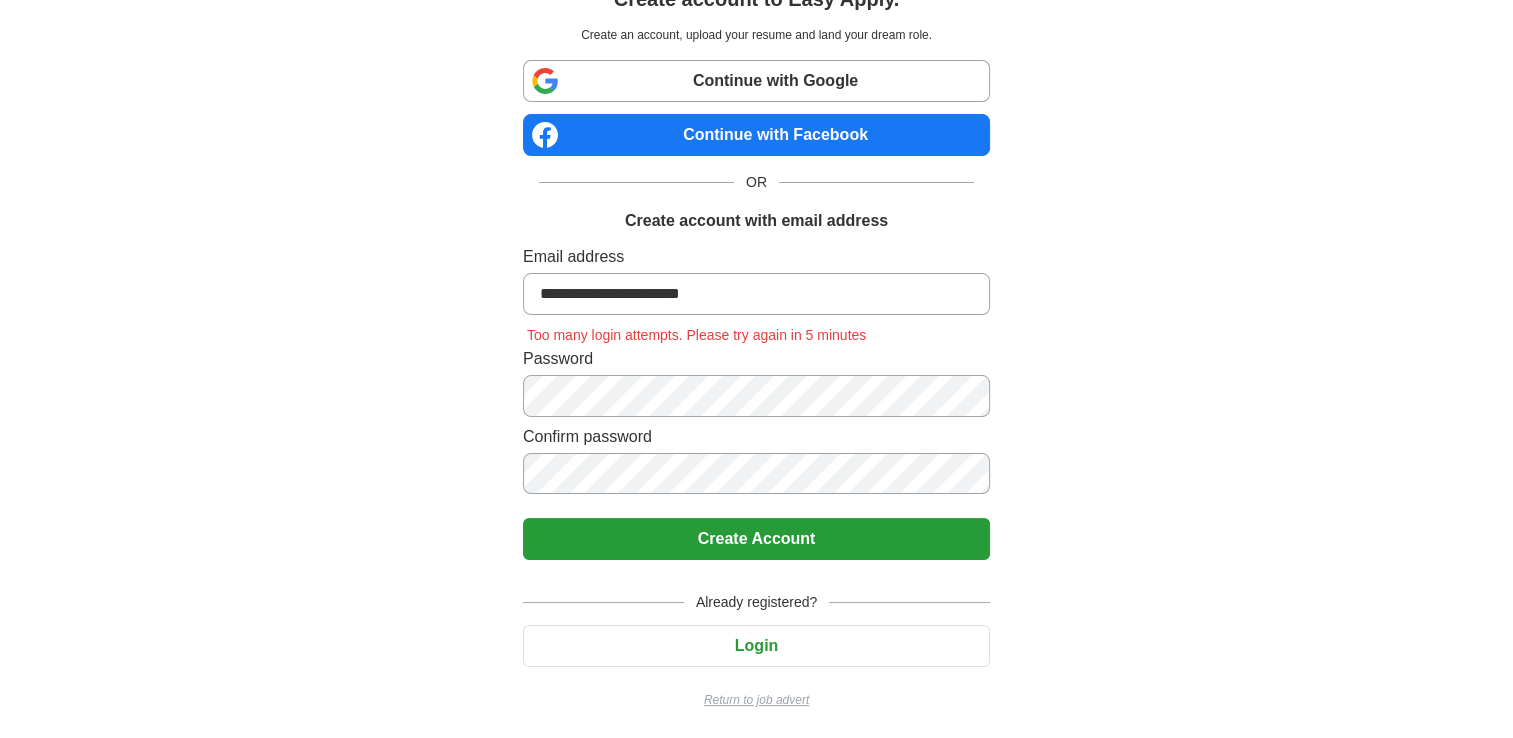 scroll, scrollTop: 0, scrollLeft: 0, axis: both 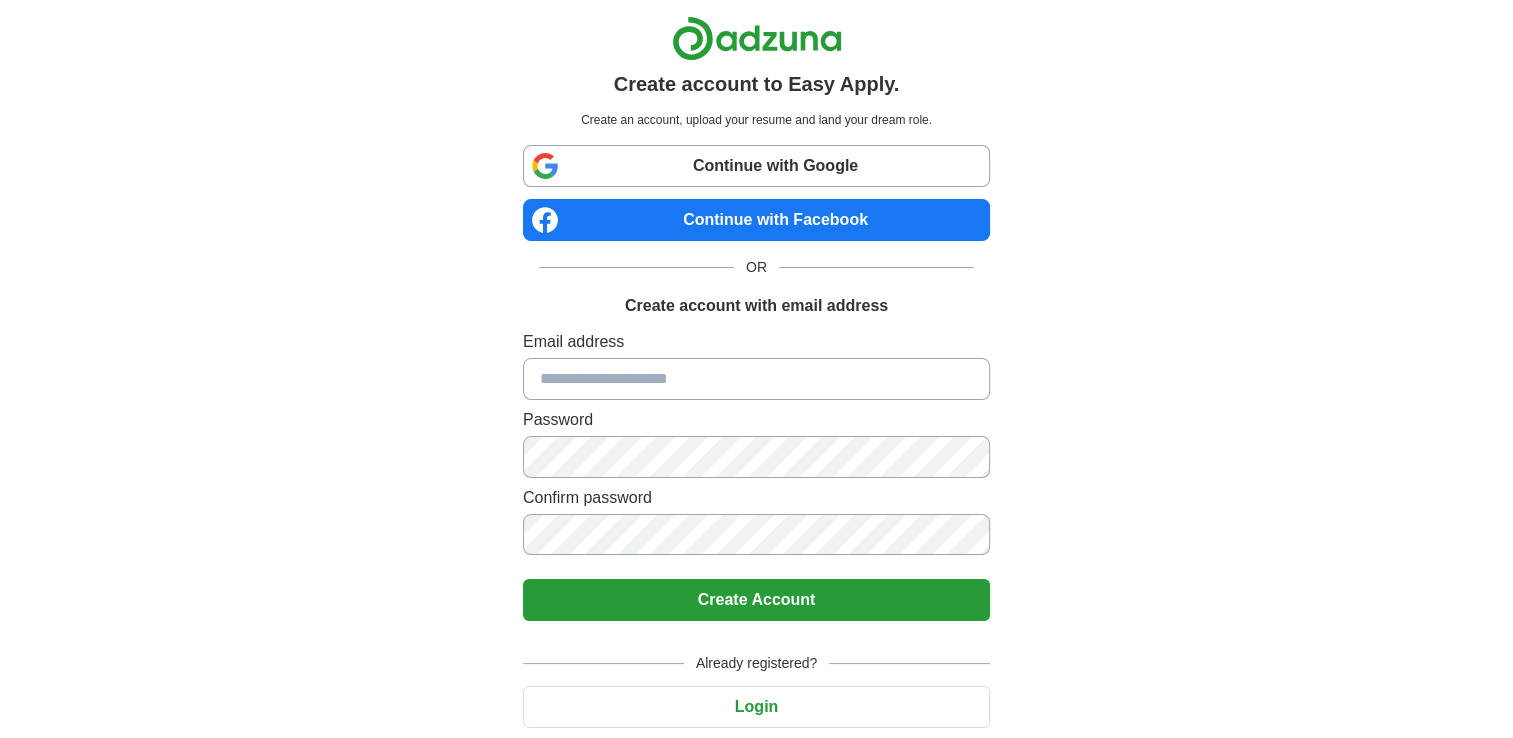 click at bounding box center [756, 379] 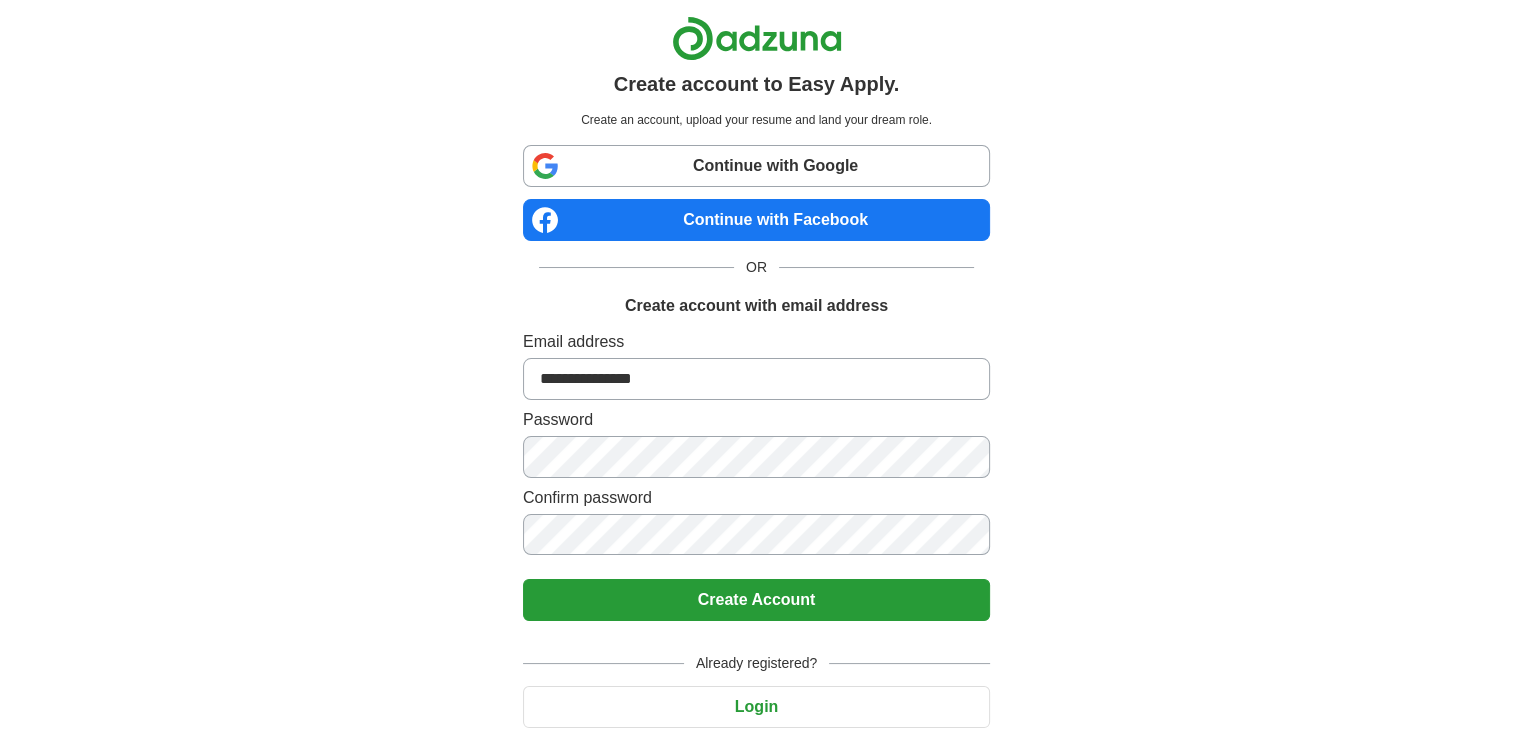 type on "**********" 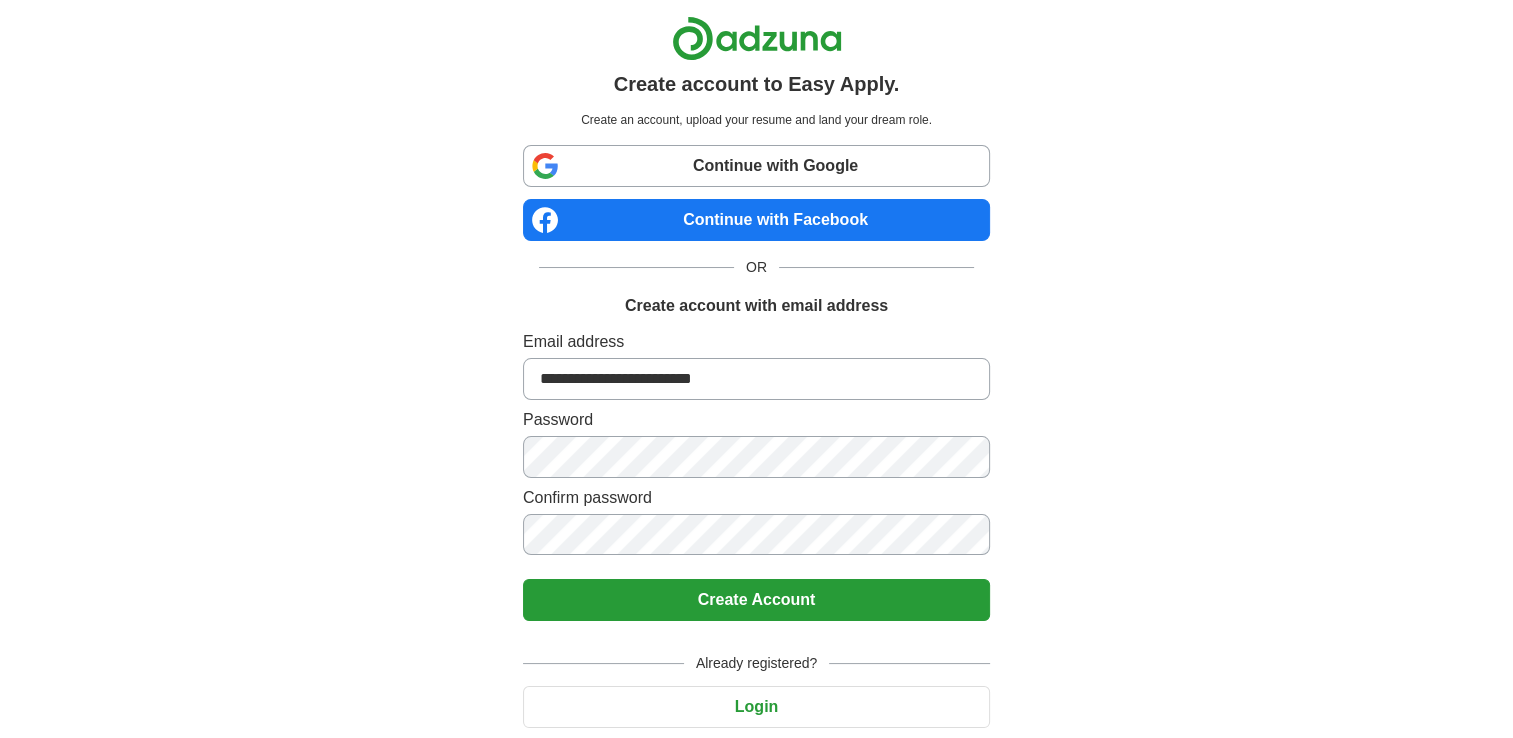 click on "Create Account" at bounding box center (756, 600) 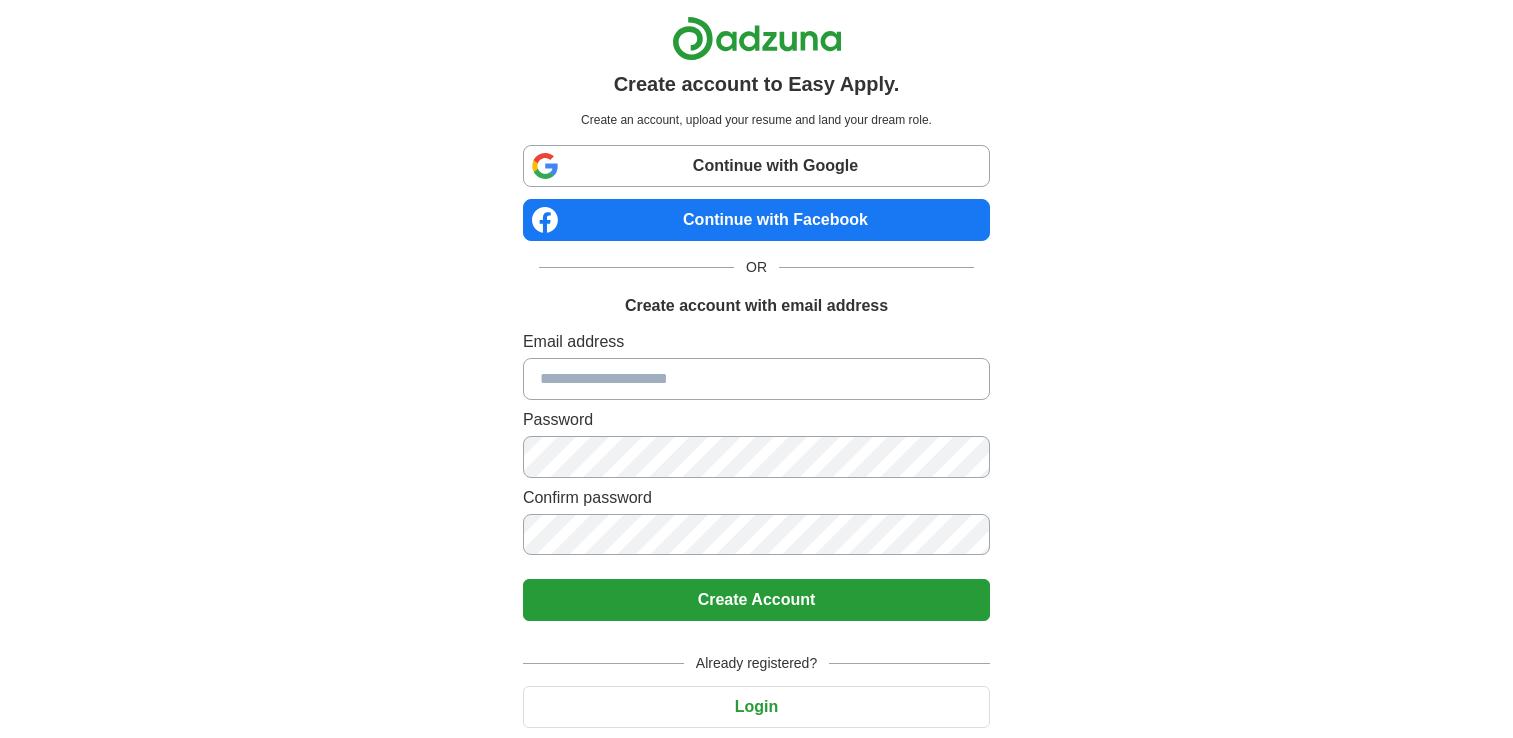 scroll, scrollTop: 0, scrollLeft: 0, axis: both 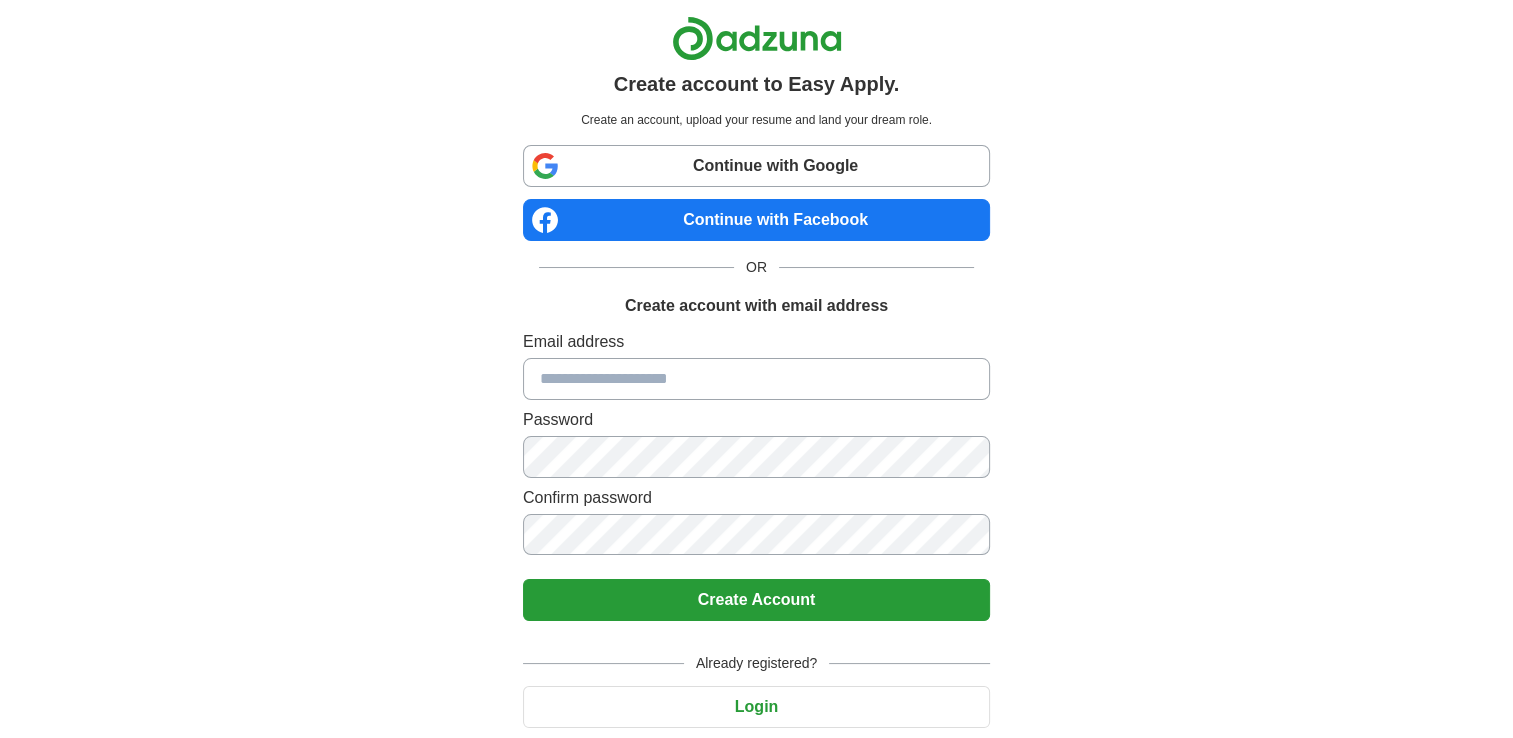 click at bounding box center [756, 379] 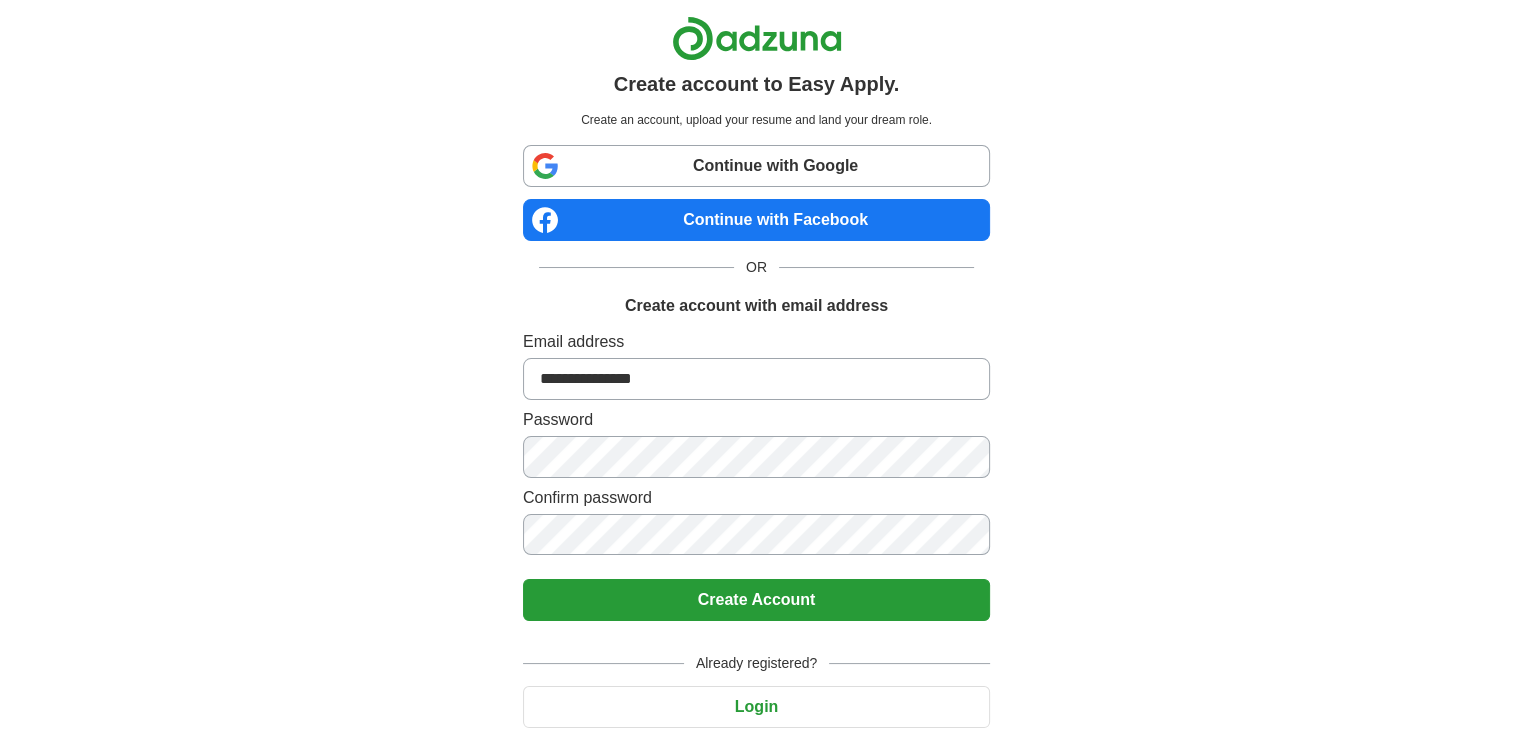 type on "**********" 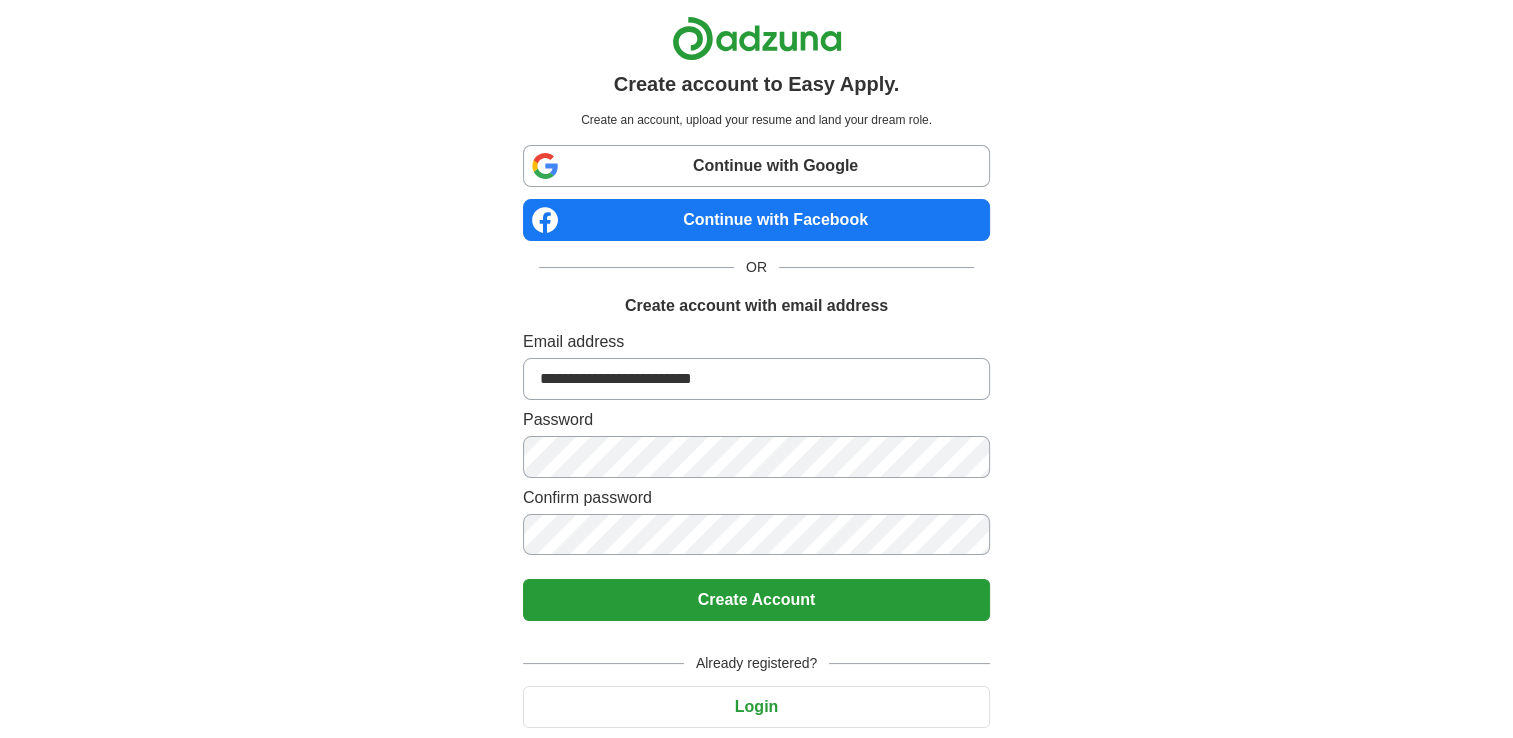click on "Create Account" at bounding box center (756, 600) 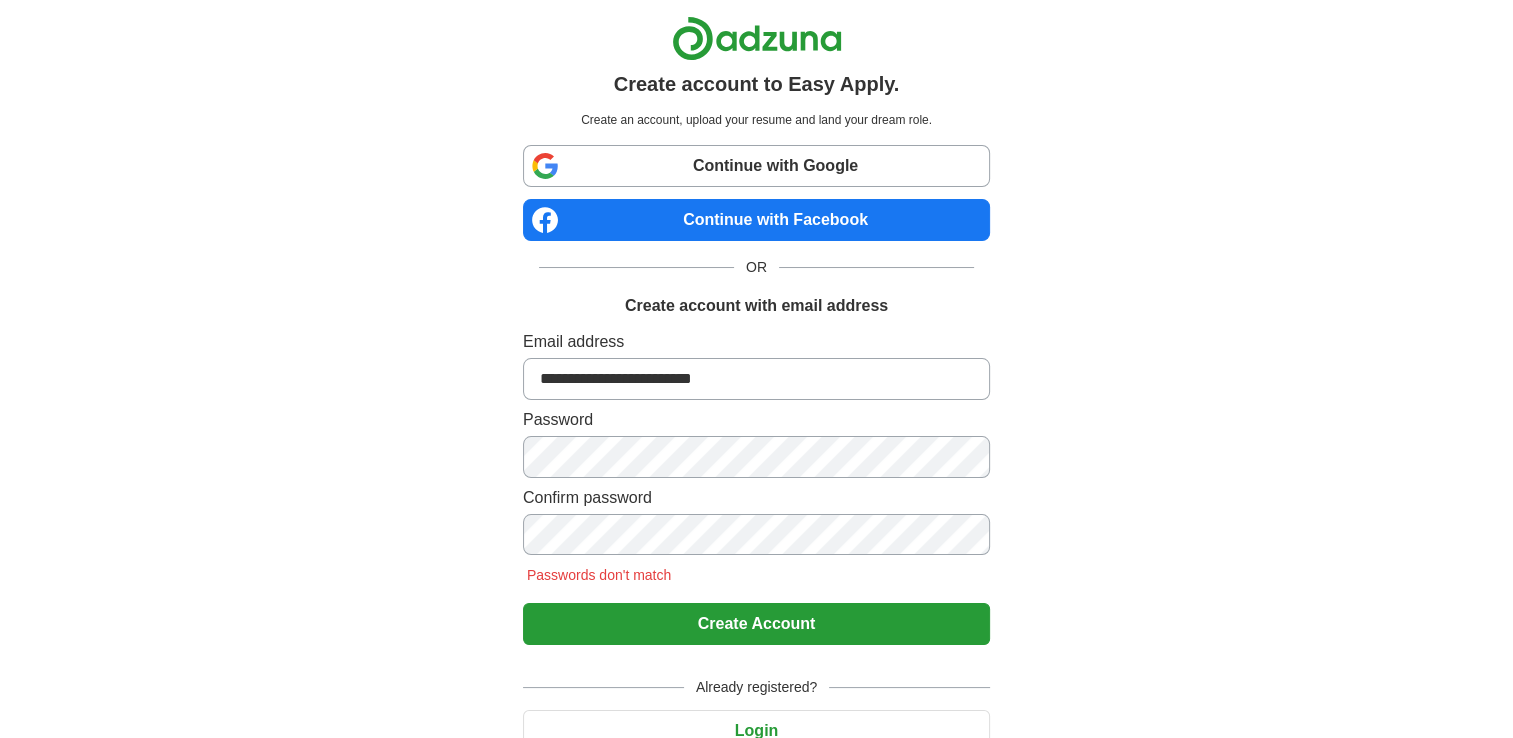 click on "**********" at bounding box center [756, 379] 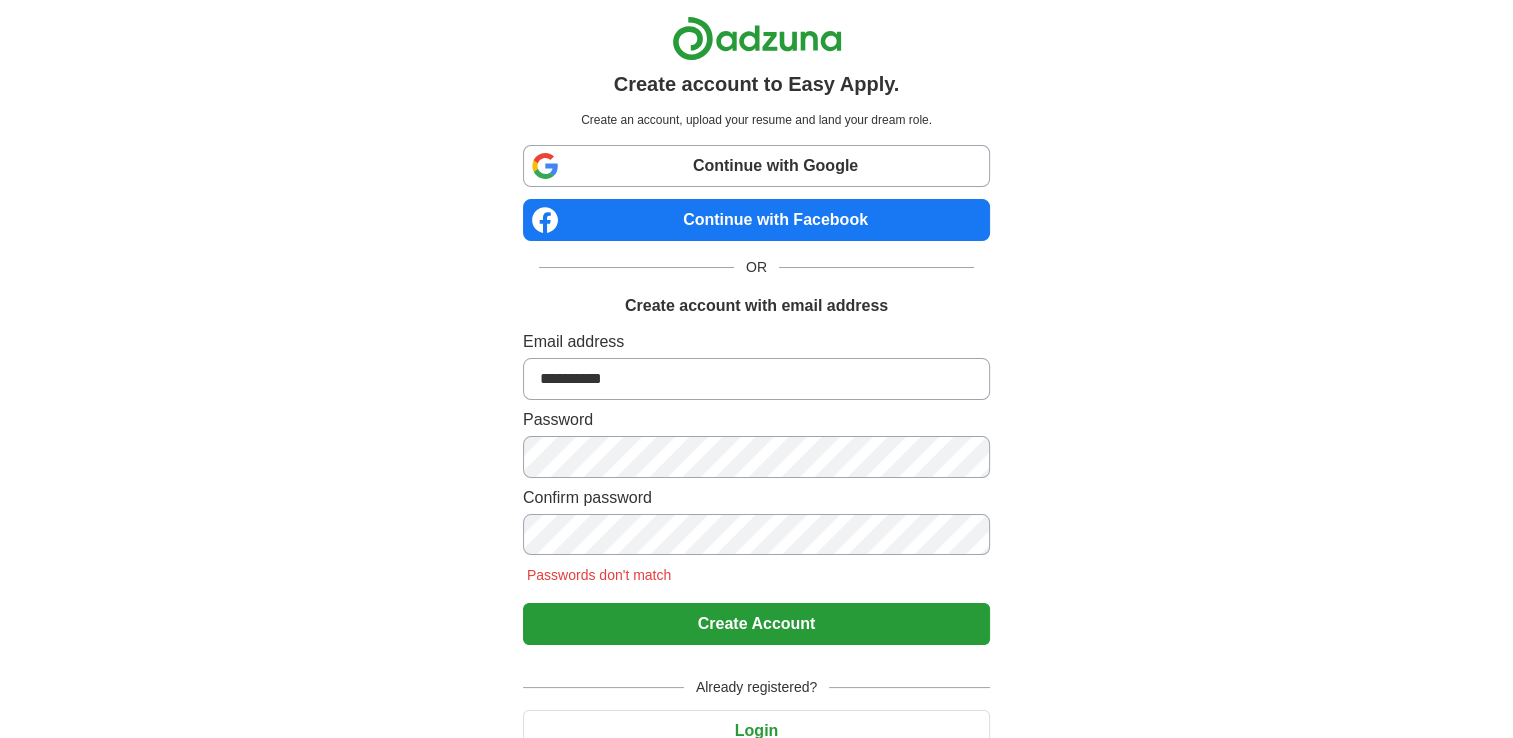 type on "**********" 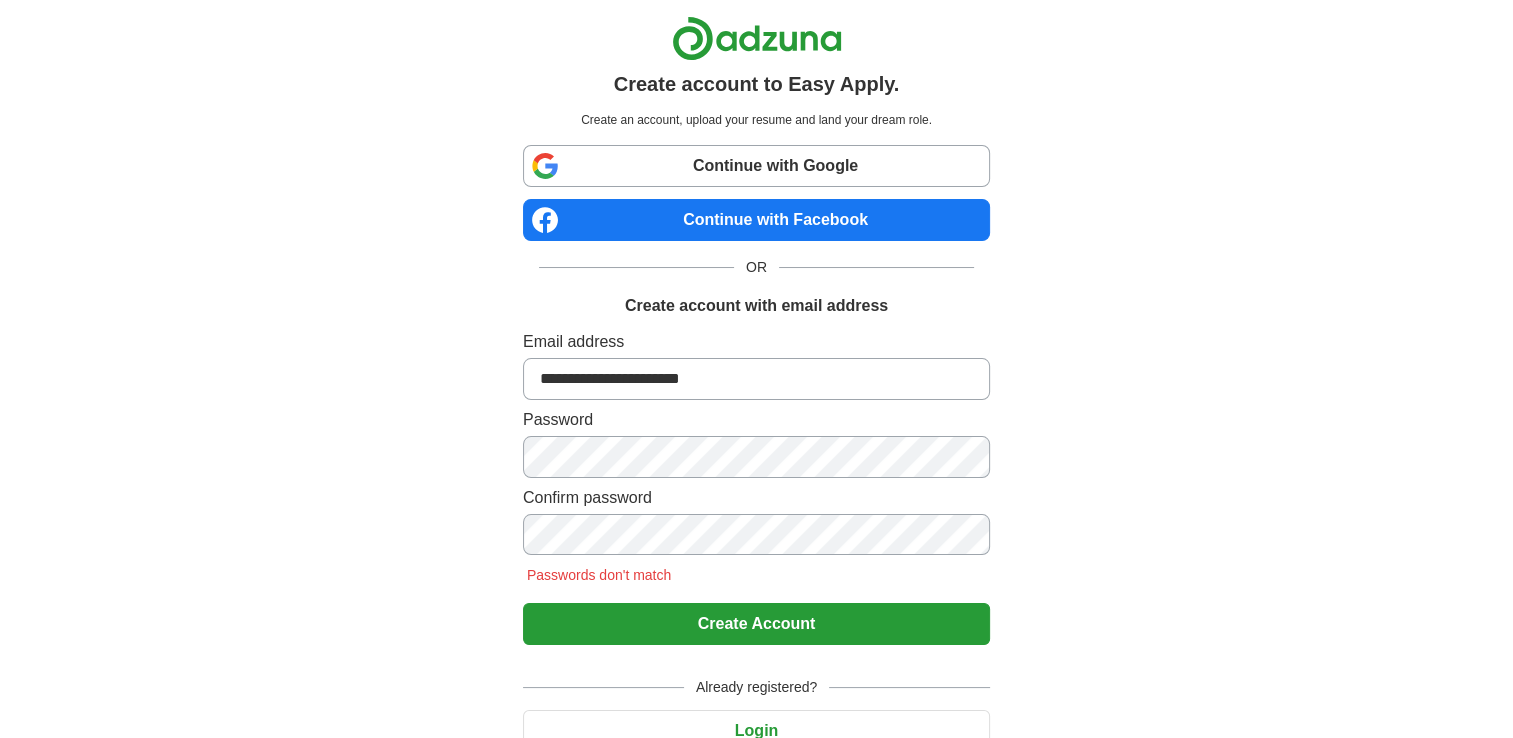 click on "**********" at bounding box center [757, 413] 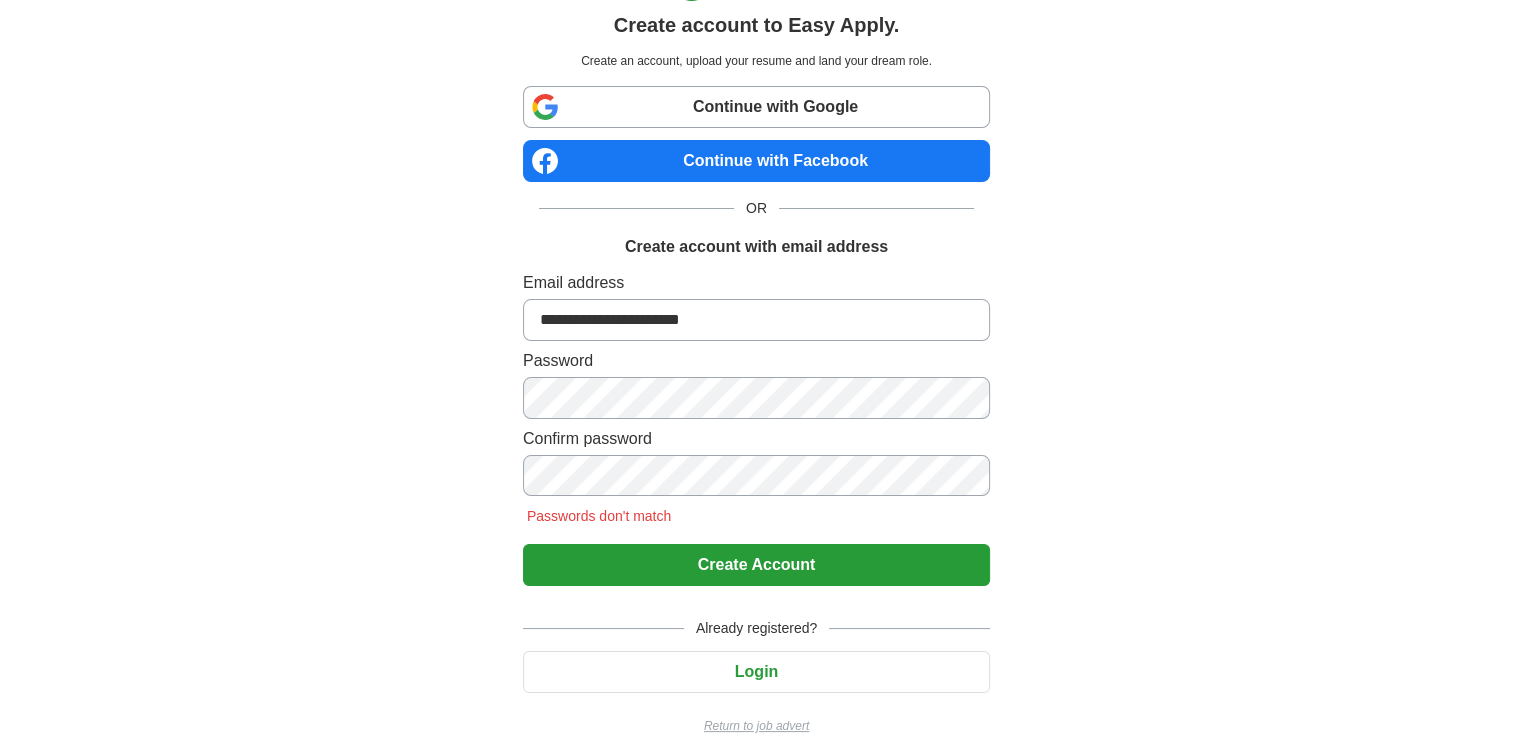 scroll, scrollTop: 55, scrollLeft: 0, axis: vertical 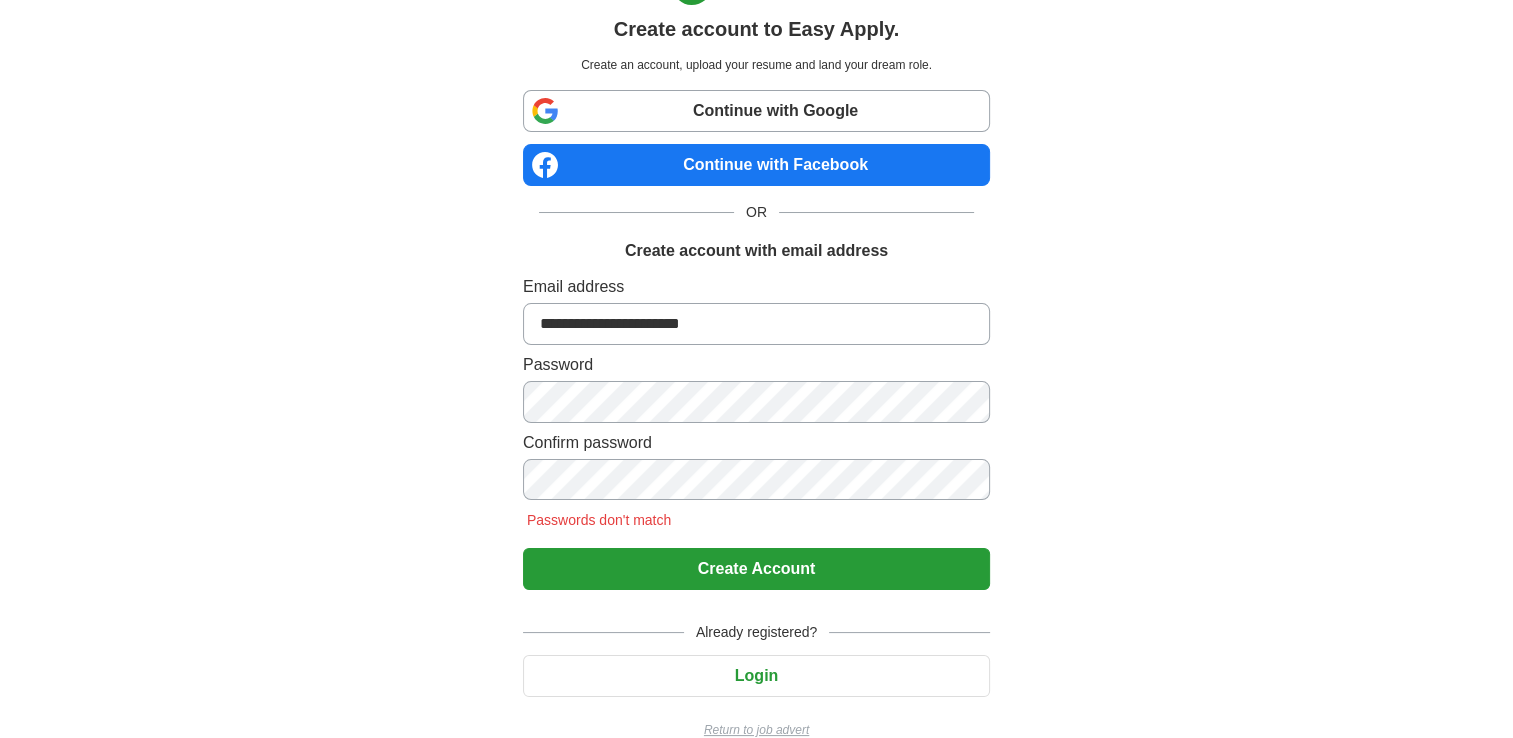 click on "Create Account" at bounding box center [756, 569] 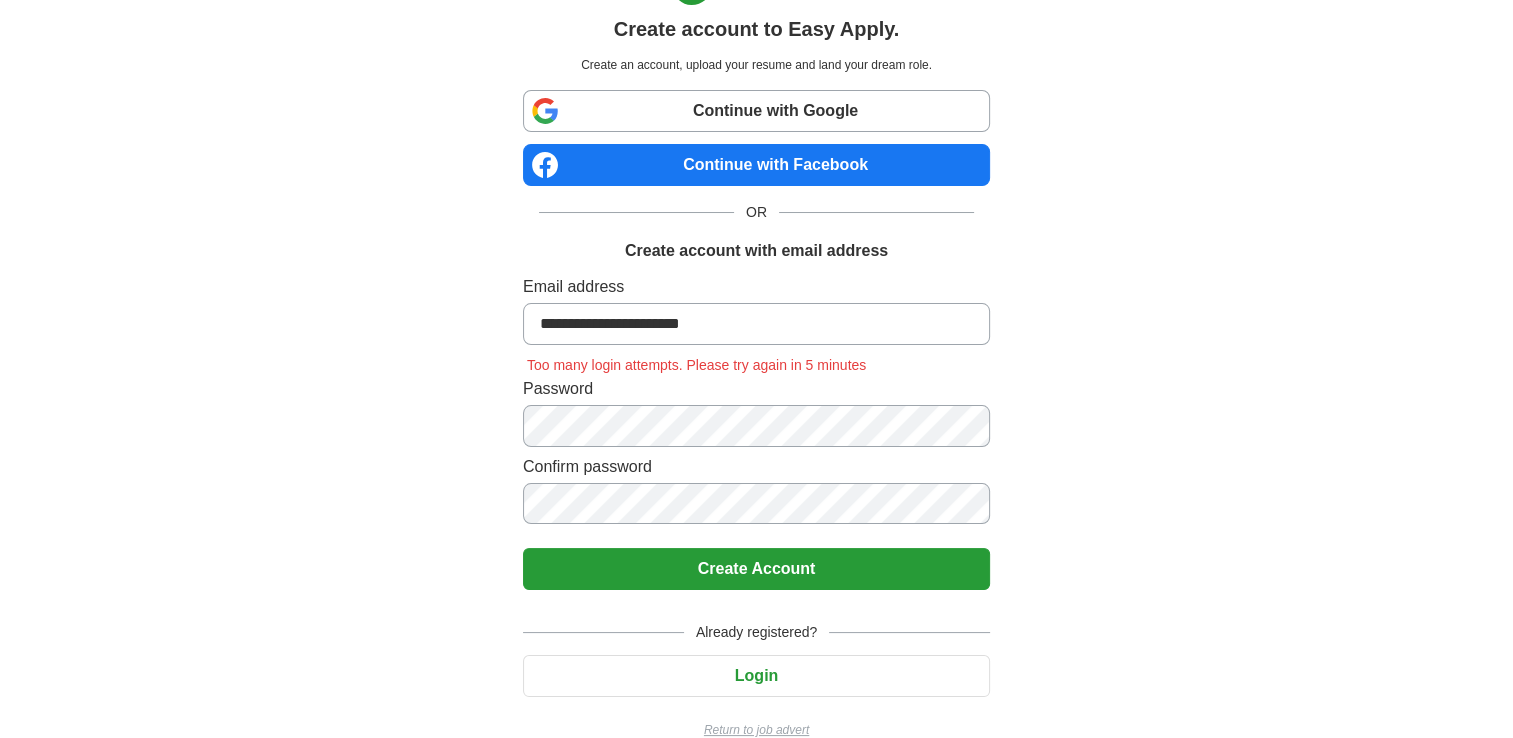 click on "Login" at bounding box center [756, 676] 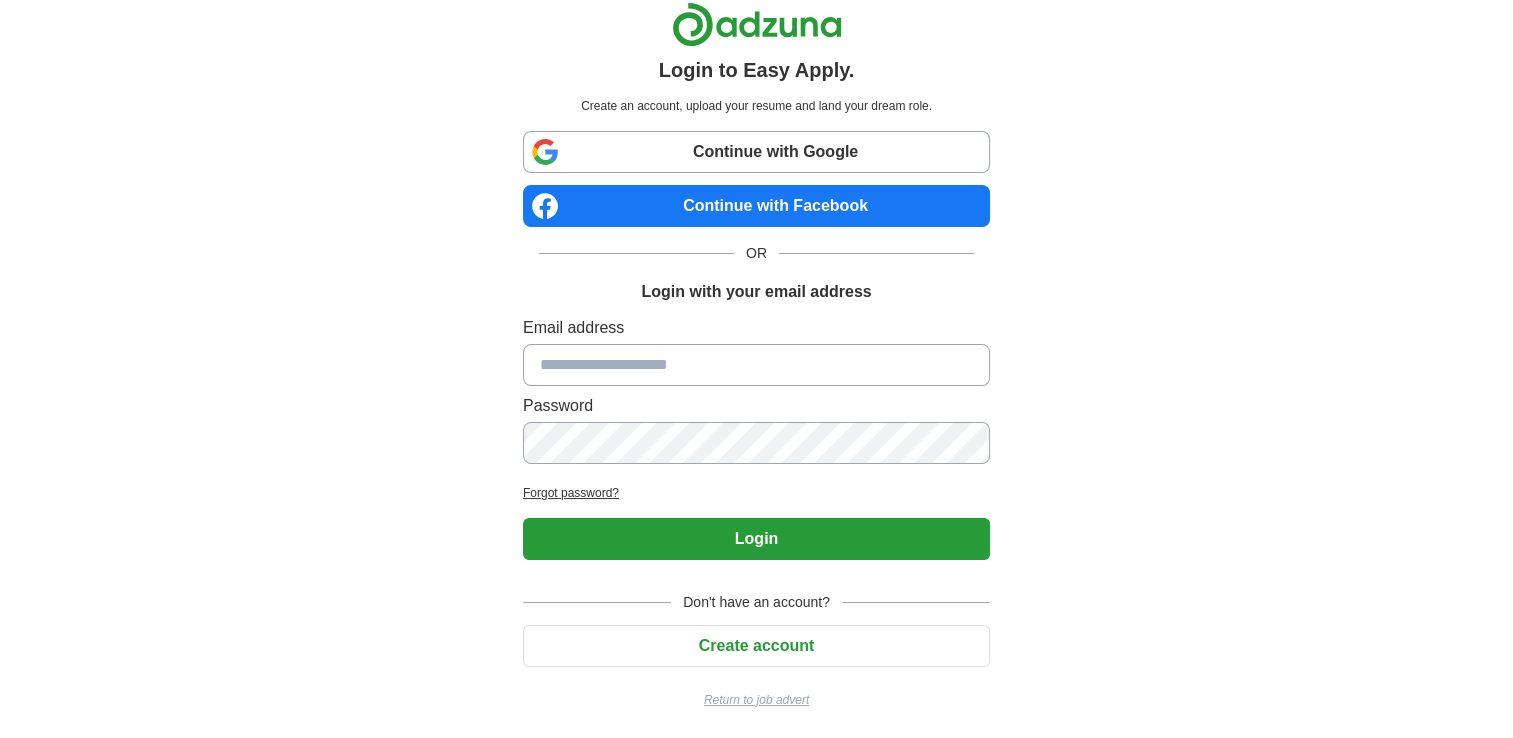click on "Continue with Google" at bounding box center (756, 152) 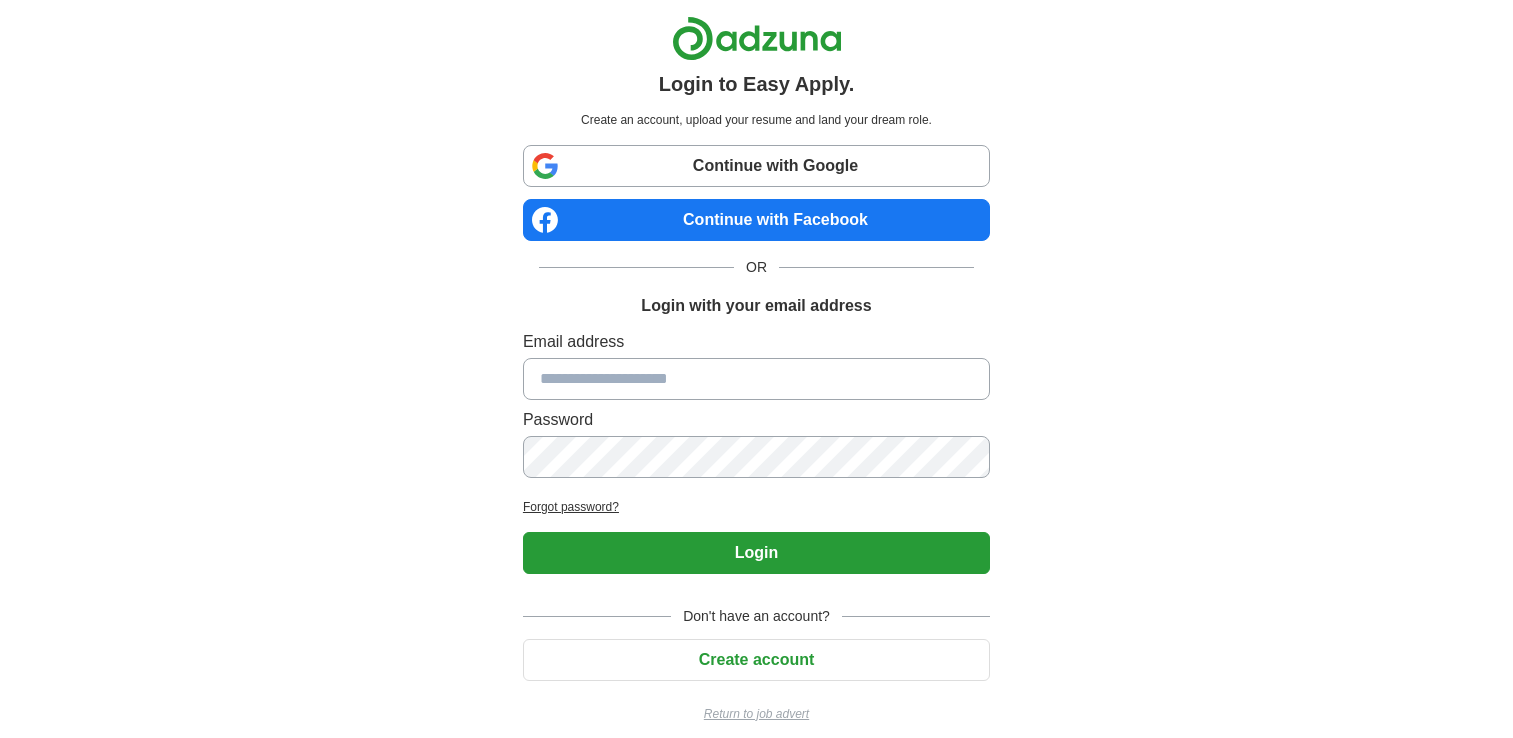 scroll, scrollTop: 0, scrollLeft: 0, axis: both 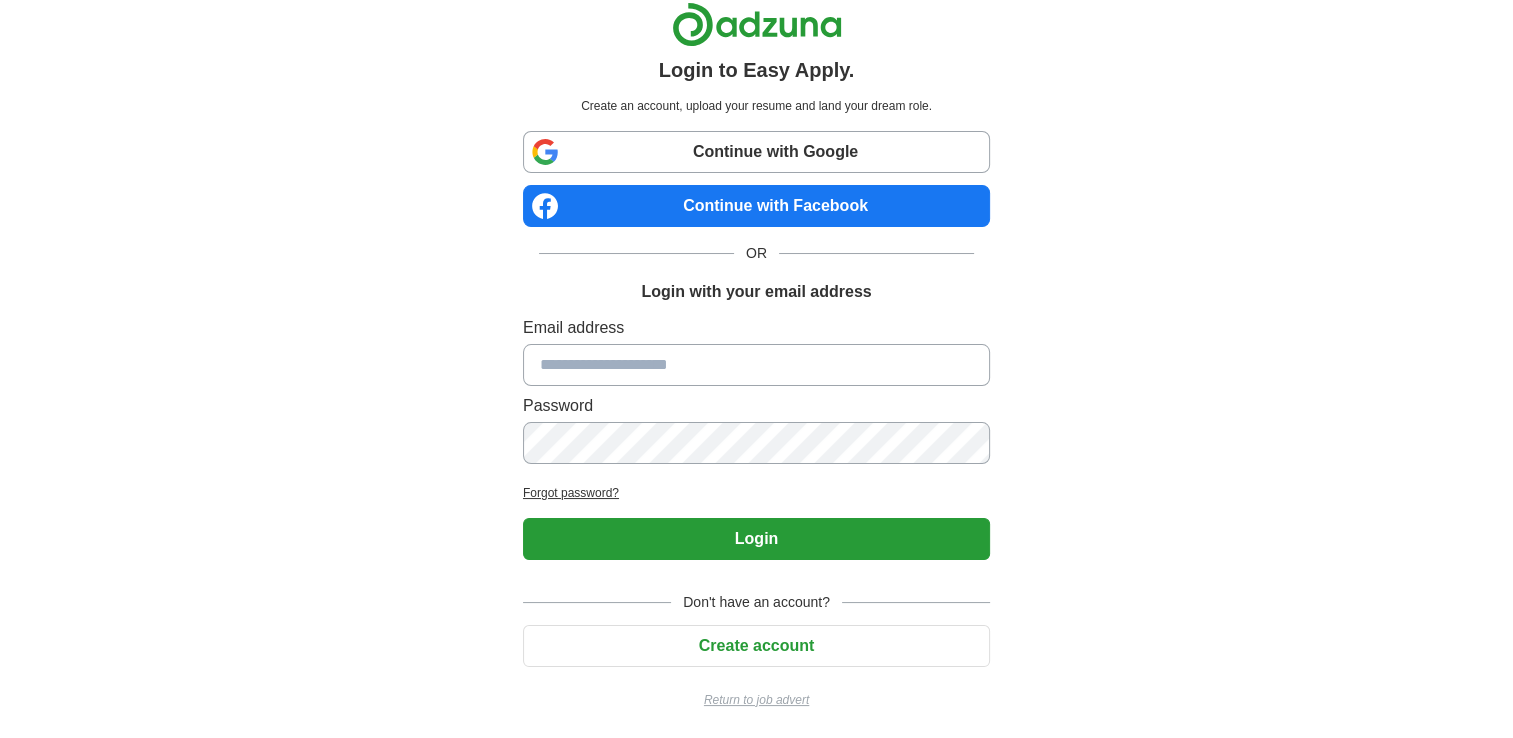click on "Continue with Facebook" at bounding box center [756, 206] 